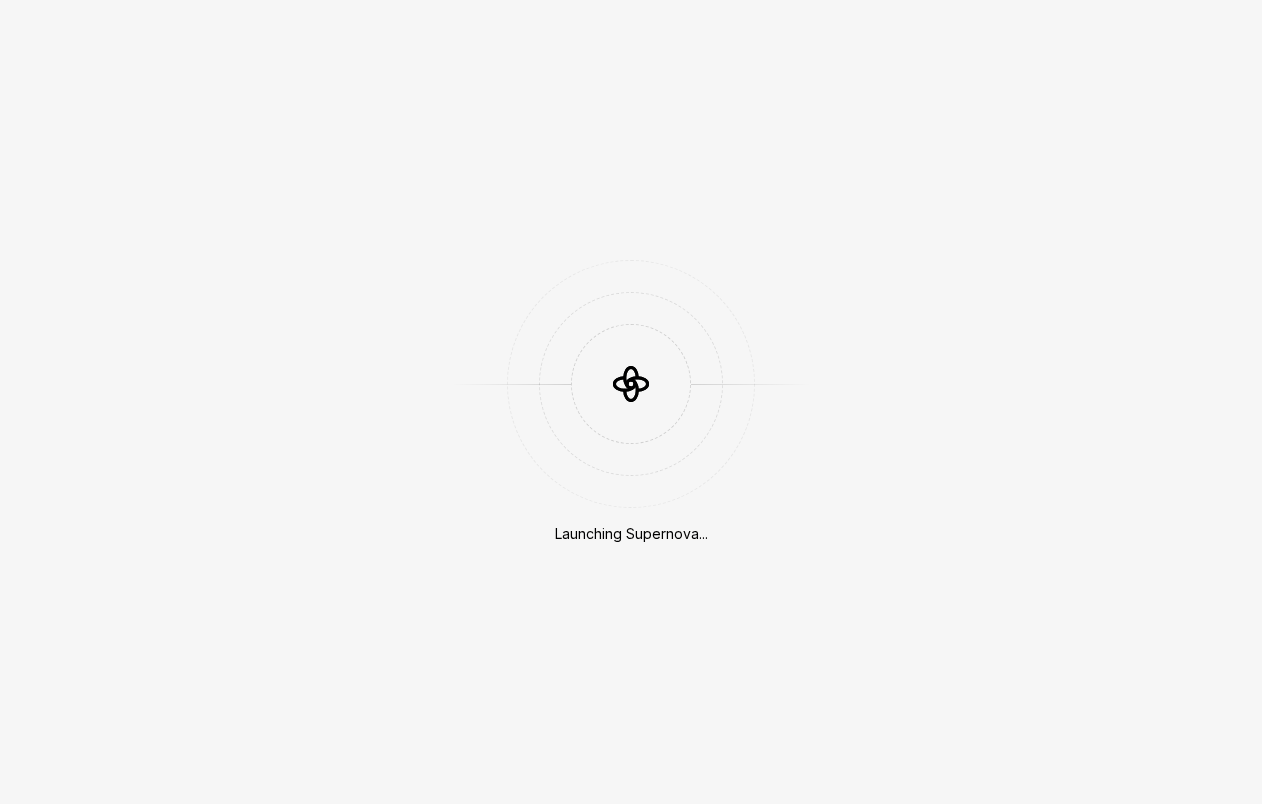 scroll, scrollTop: 0, scrollLeft: 0, axis: both 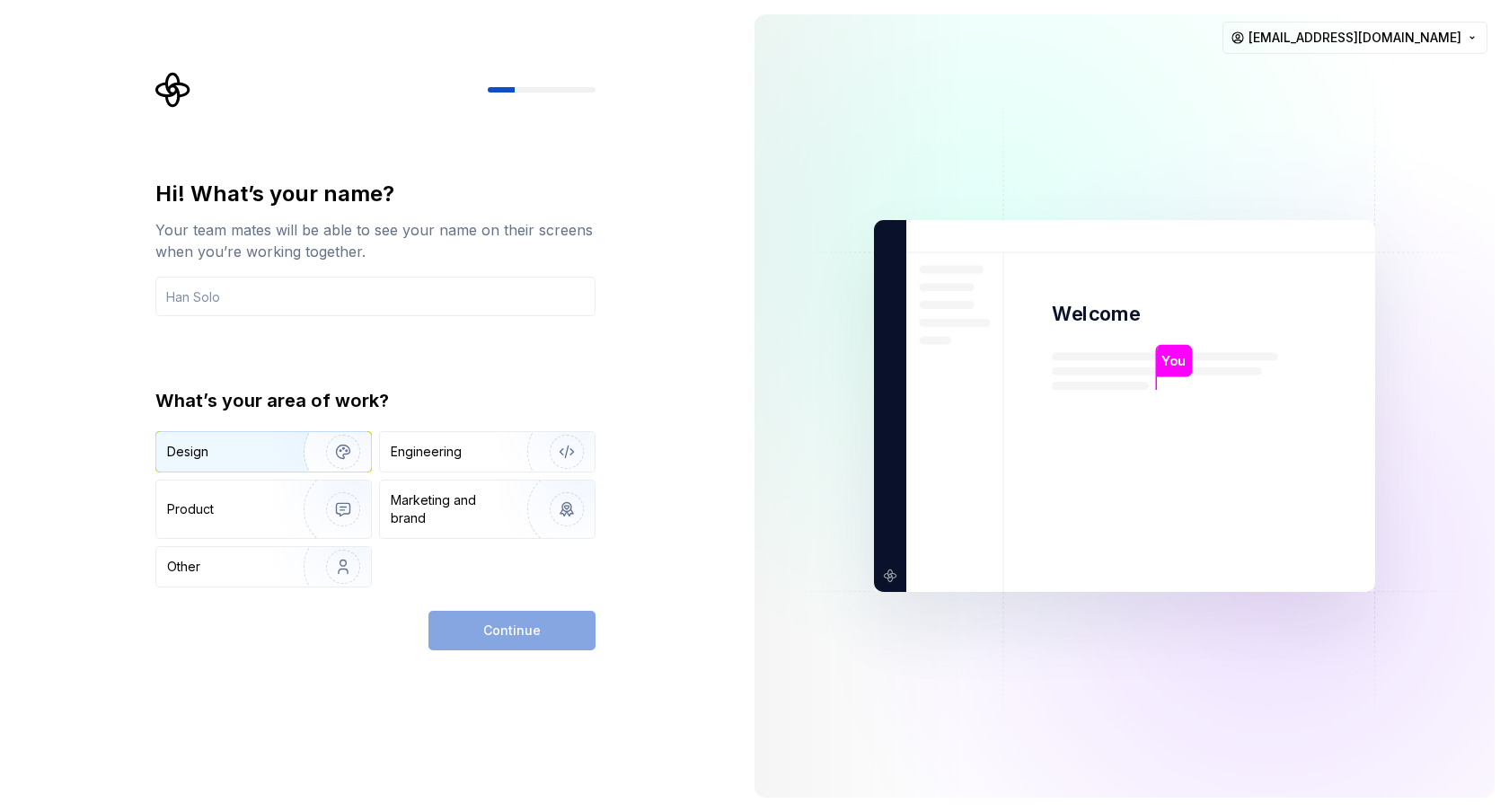 click on "Design" at bounding box center [224, 452] 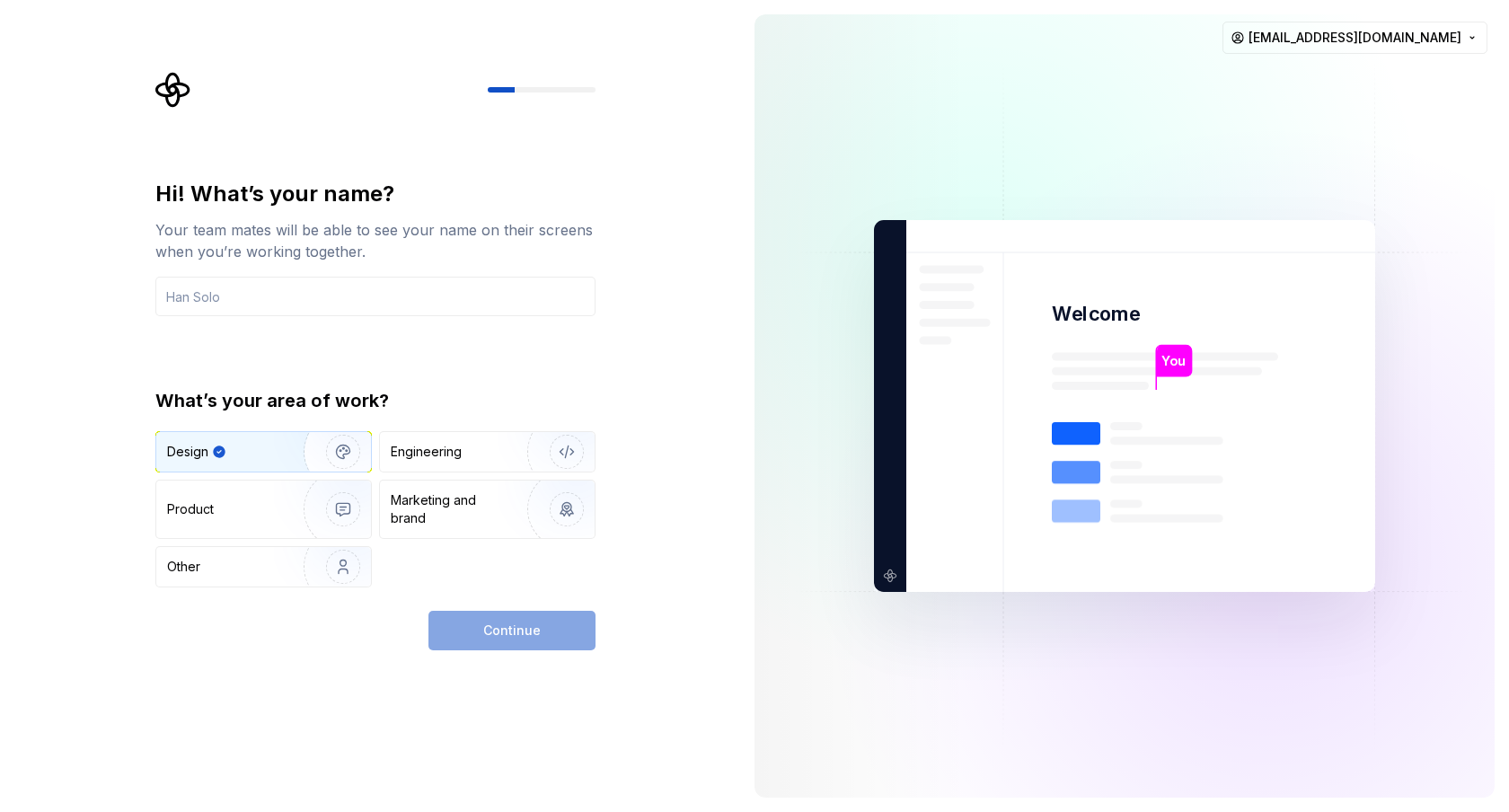 click on "Continue" at bounding box center (512, 631) 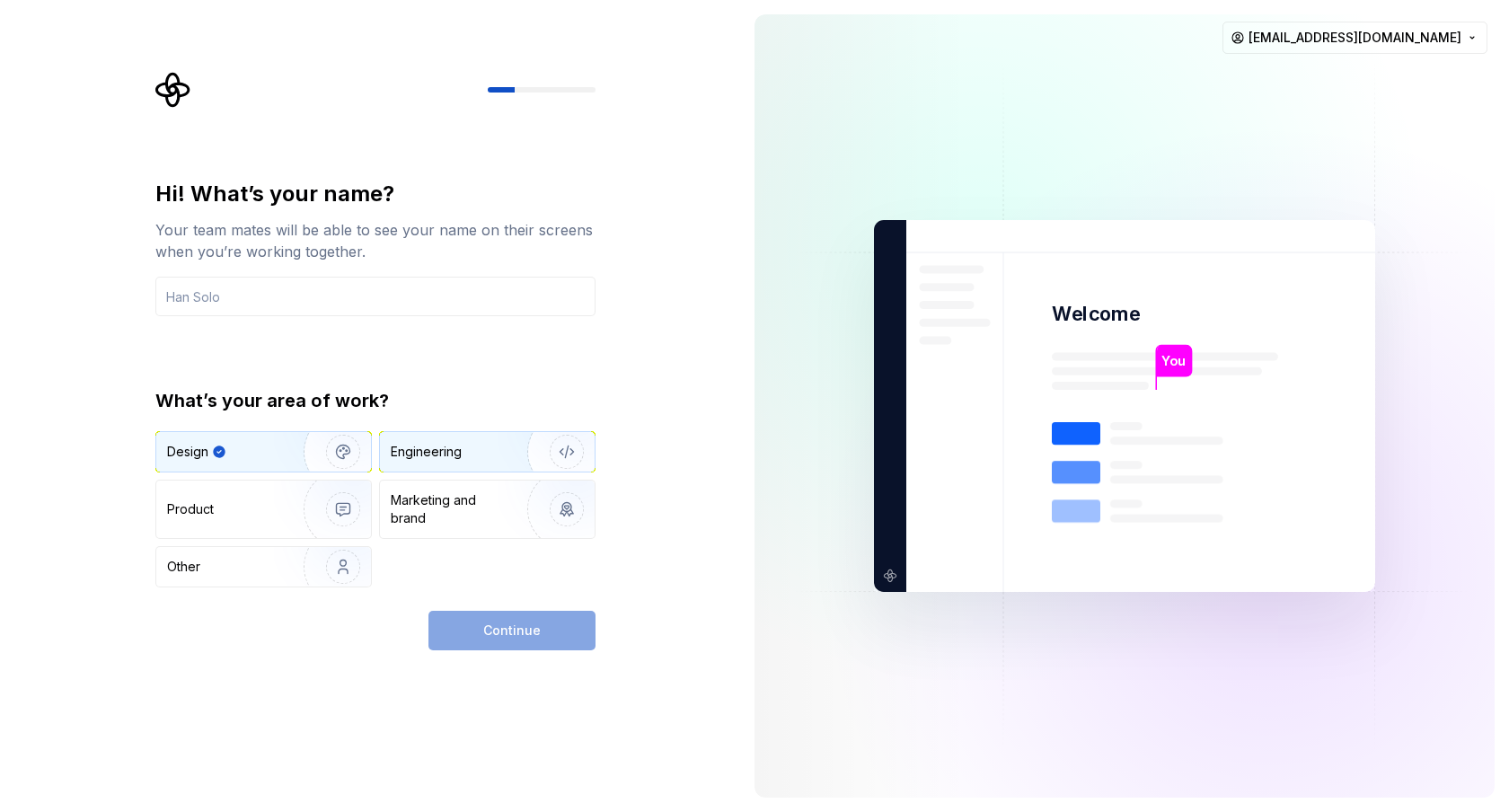 click on "Engineering" at bounding box center [487, 452] 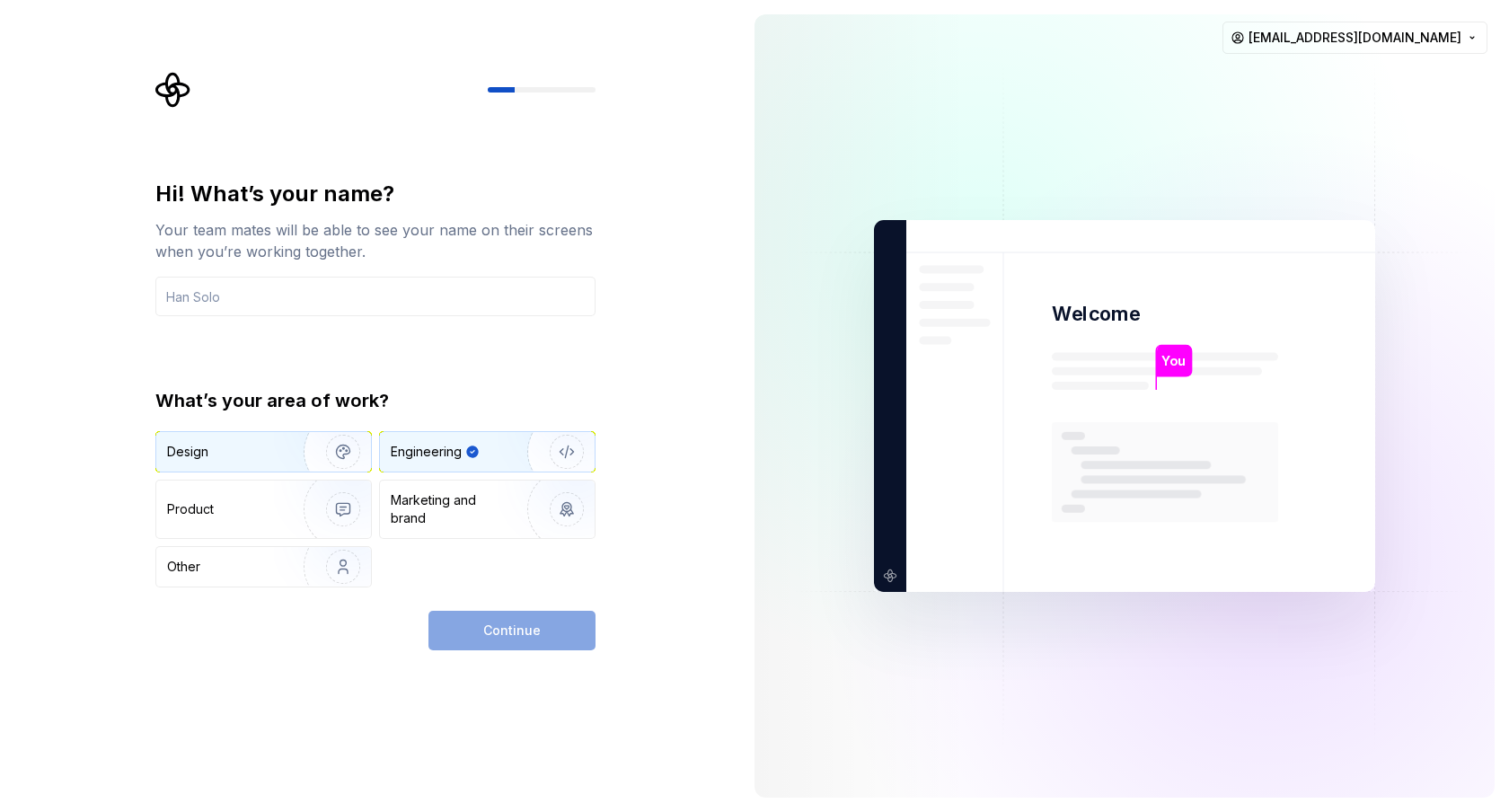 click at bounding box center [331, 452] 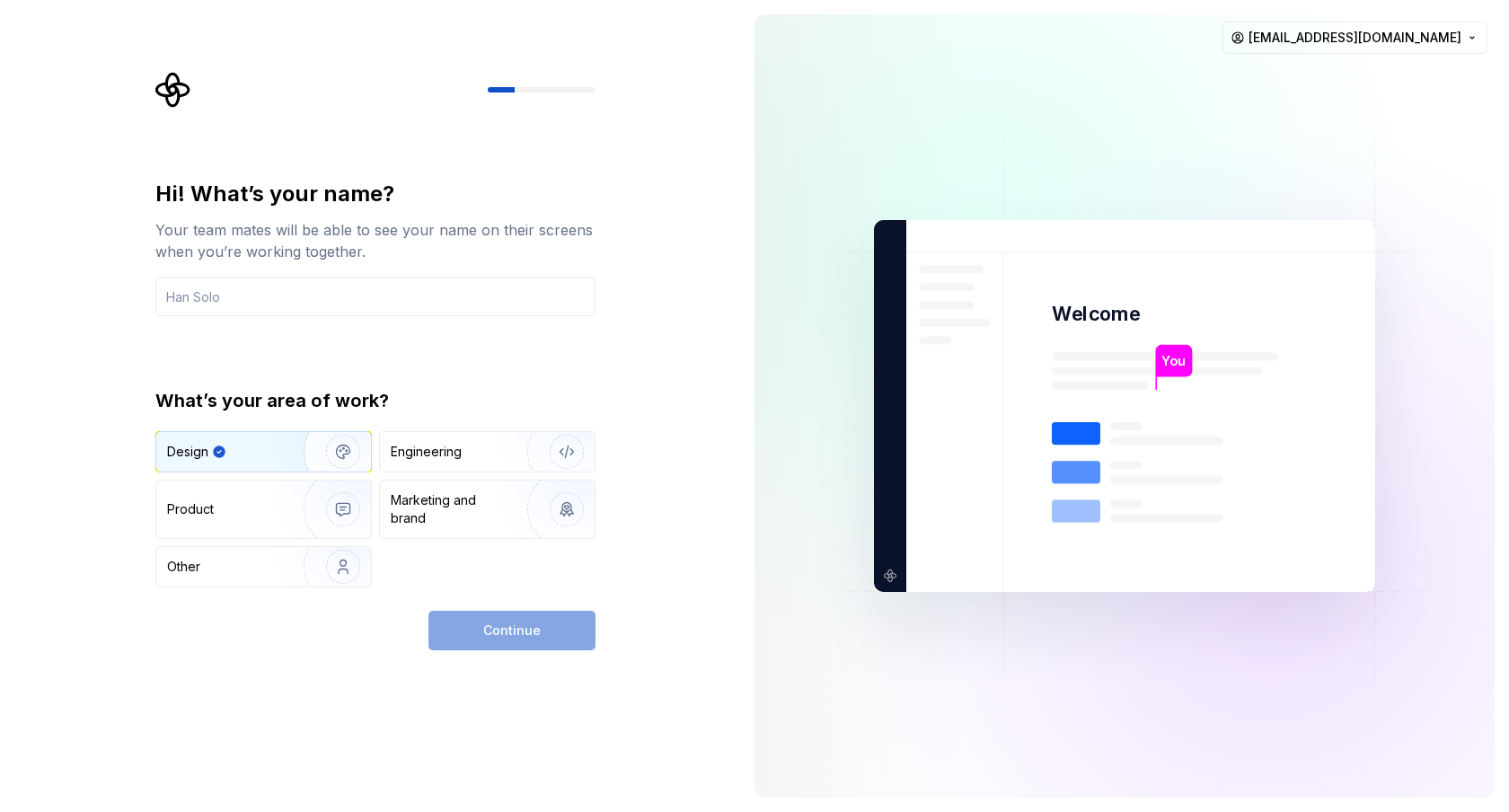 click on "Continue" at bounding box center (512, 631) 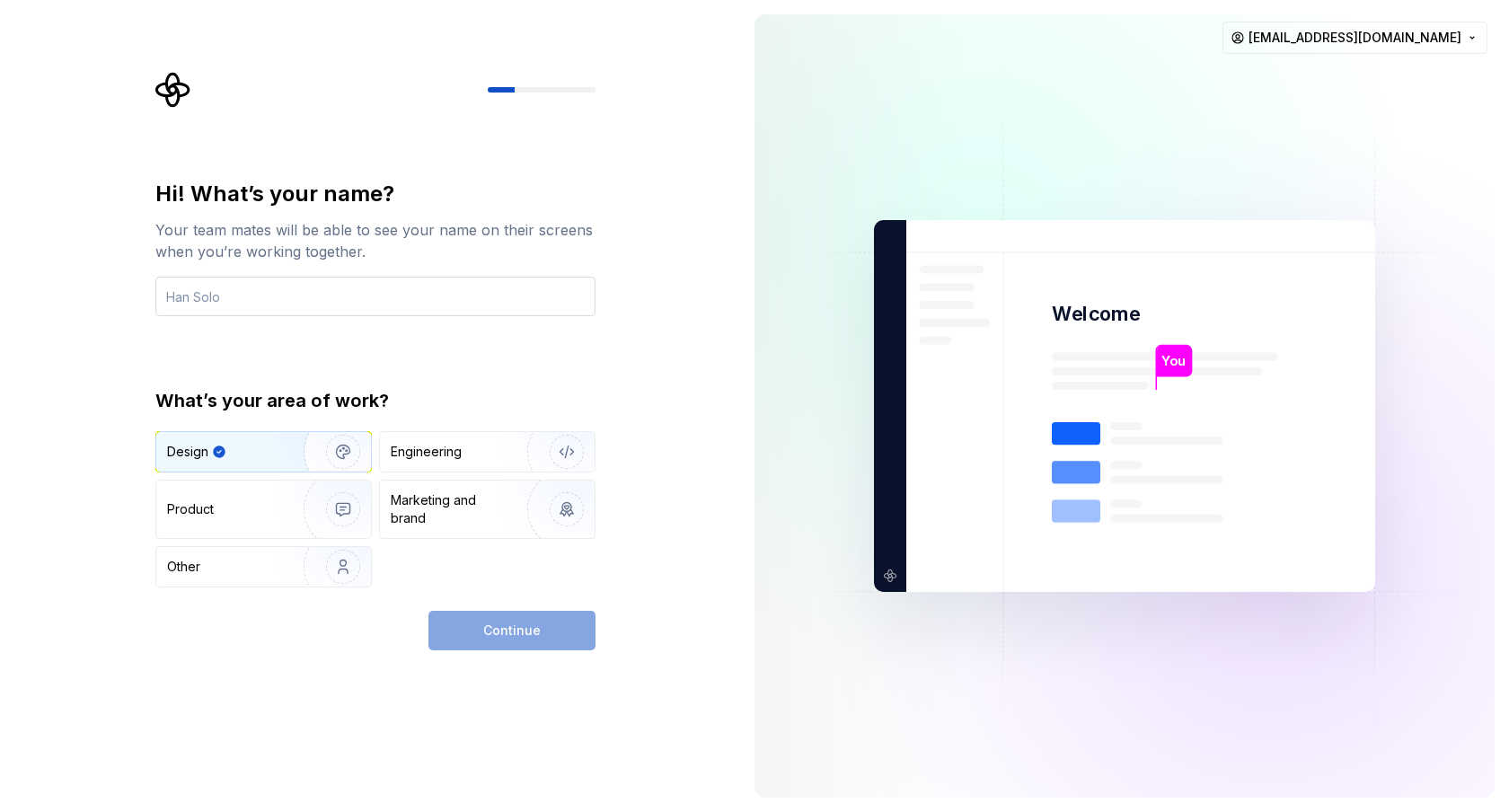 click at bounding box center (375, 296) 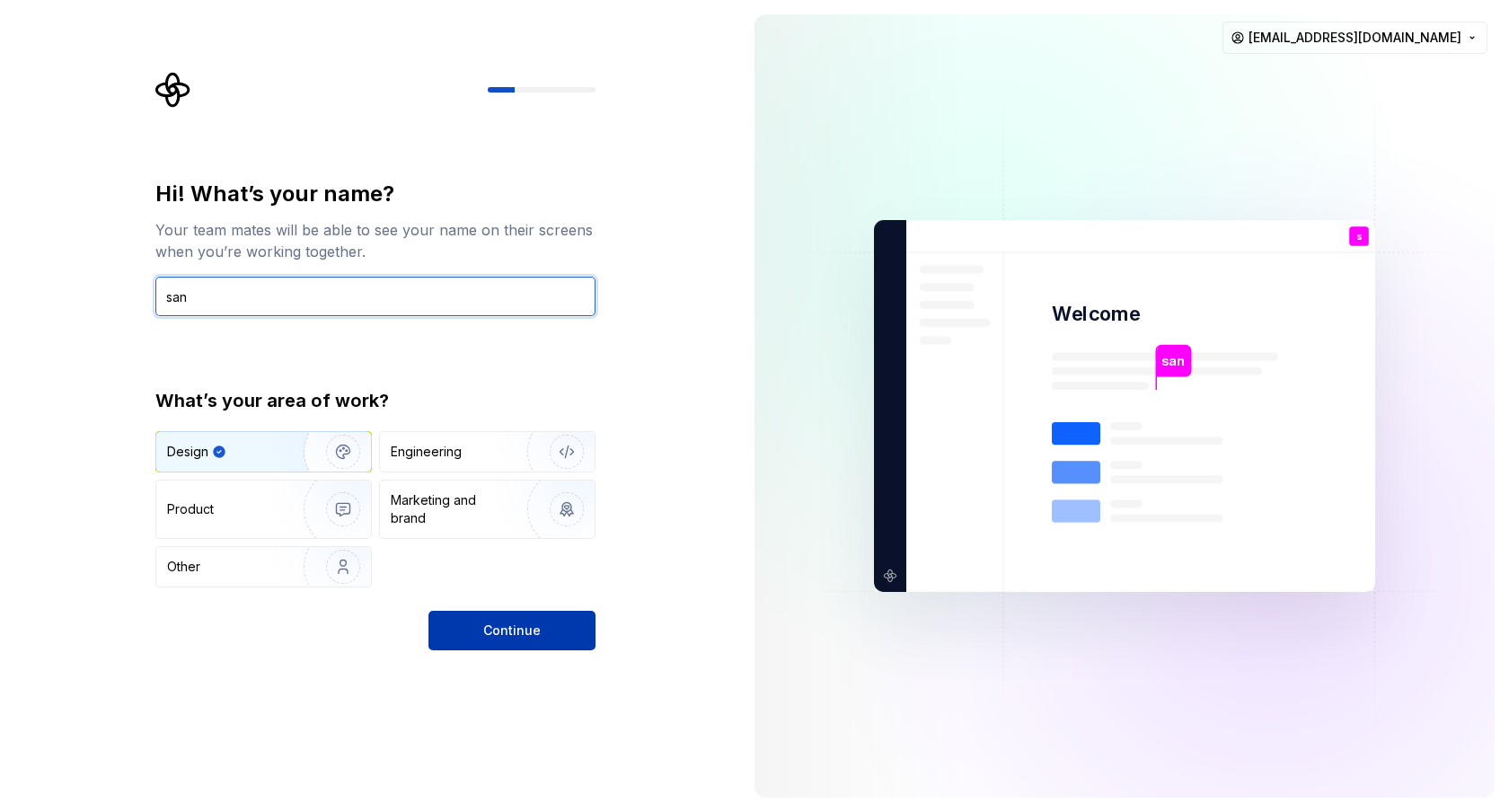 type on "san" 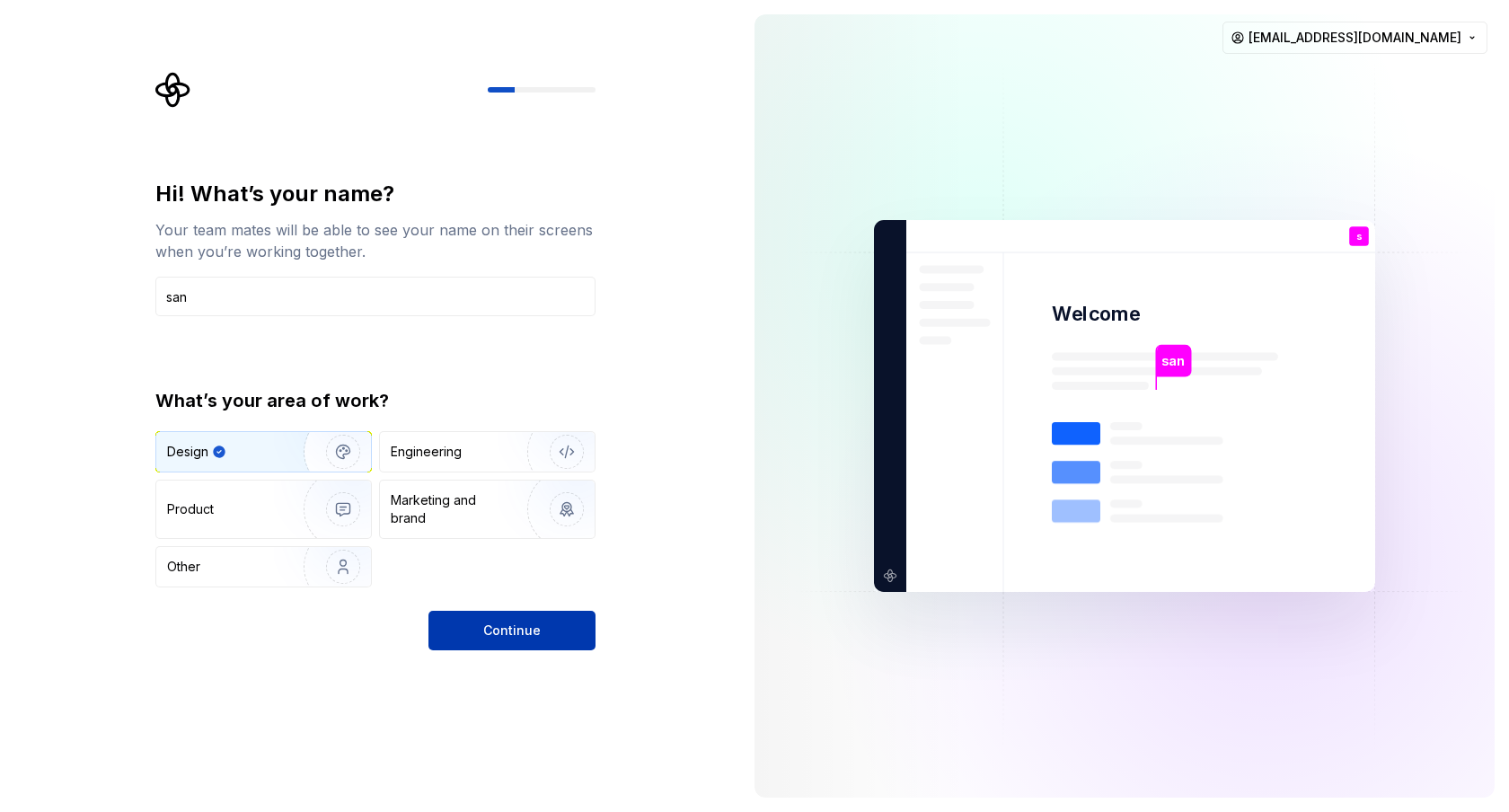 click on "Continue" at bounding box center [512, 631] 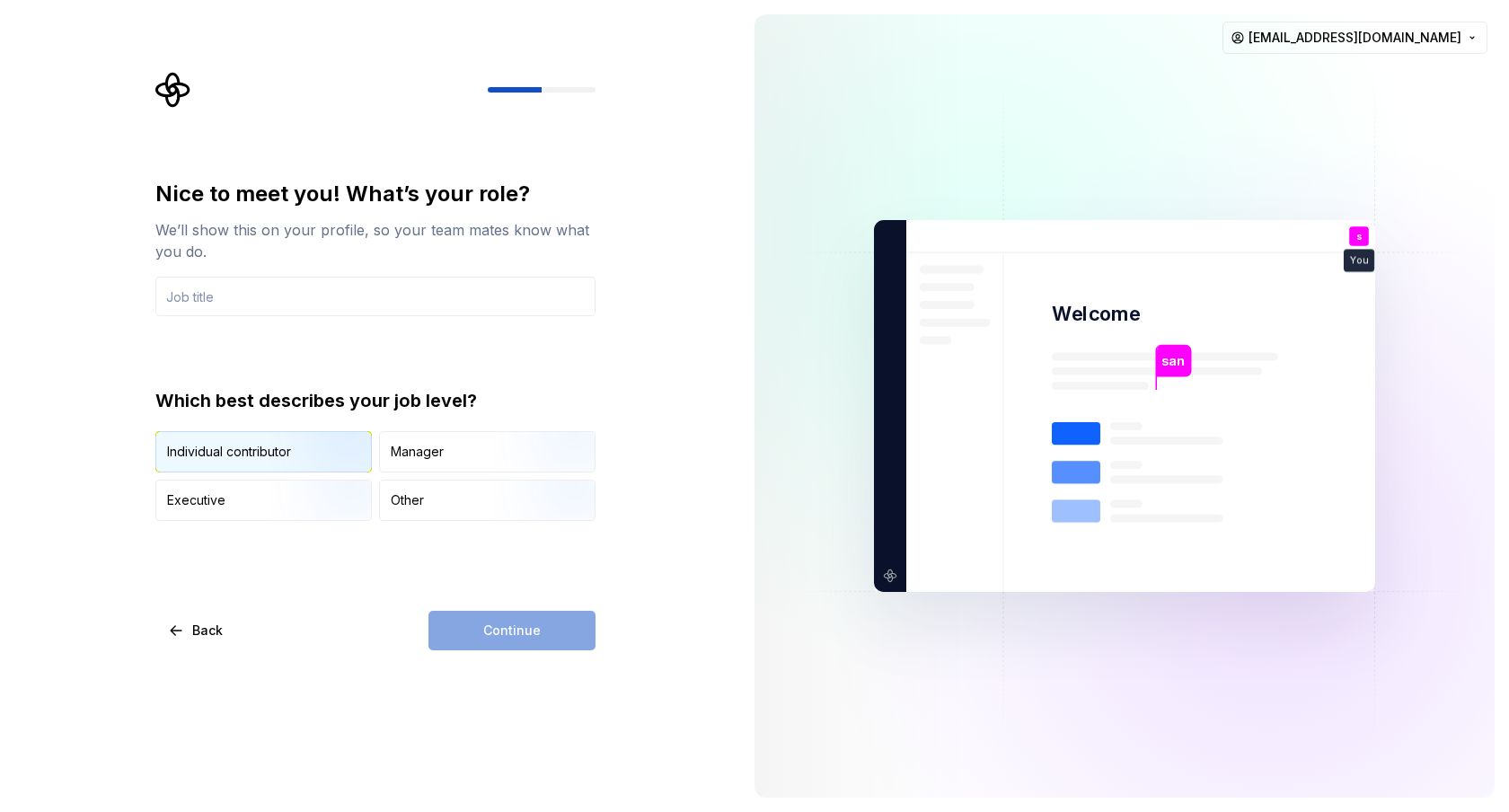 click on "Individual contributor" at bounding box center [229, 452] 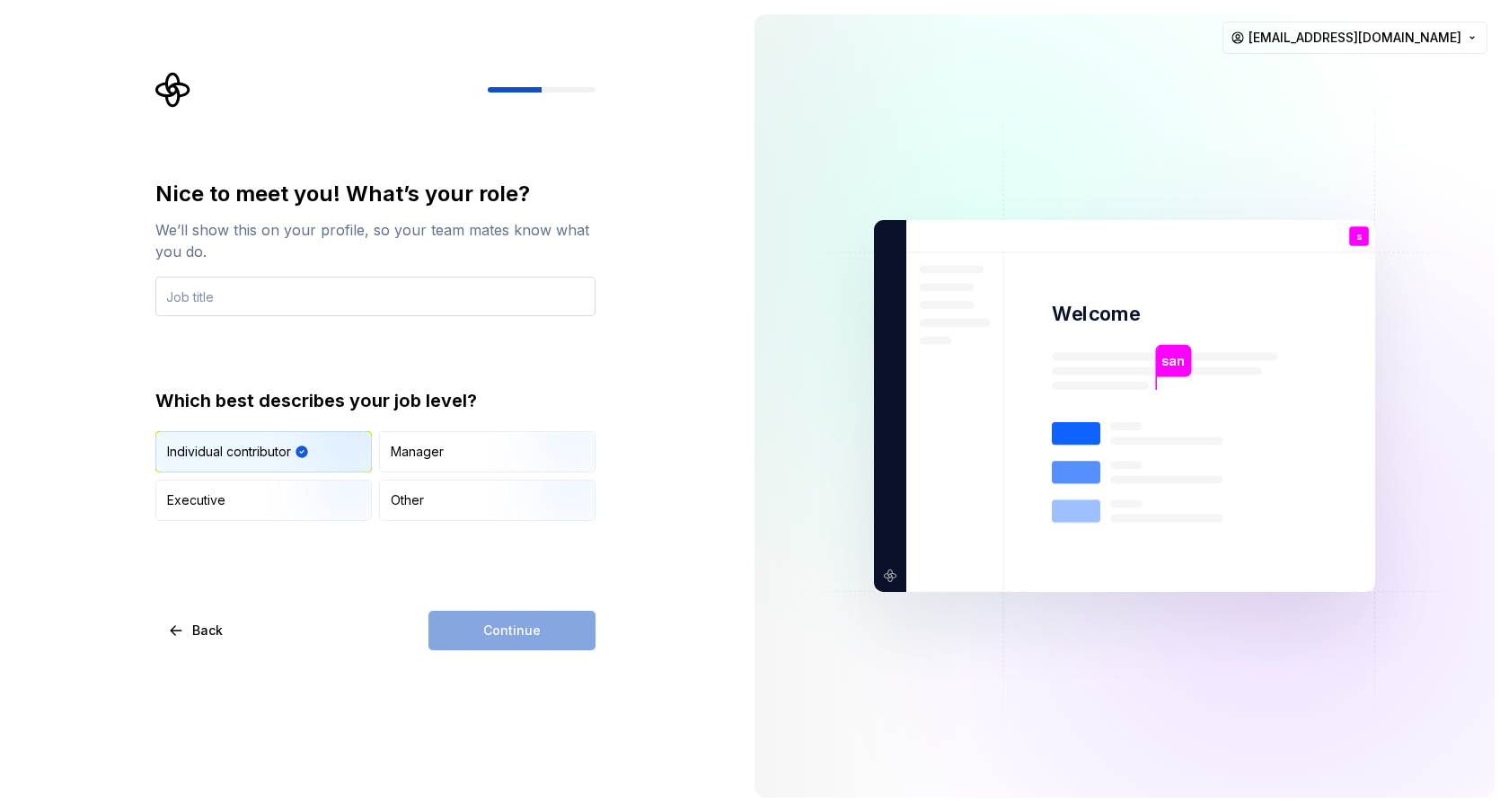 click at bounding box center (375, 296) 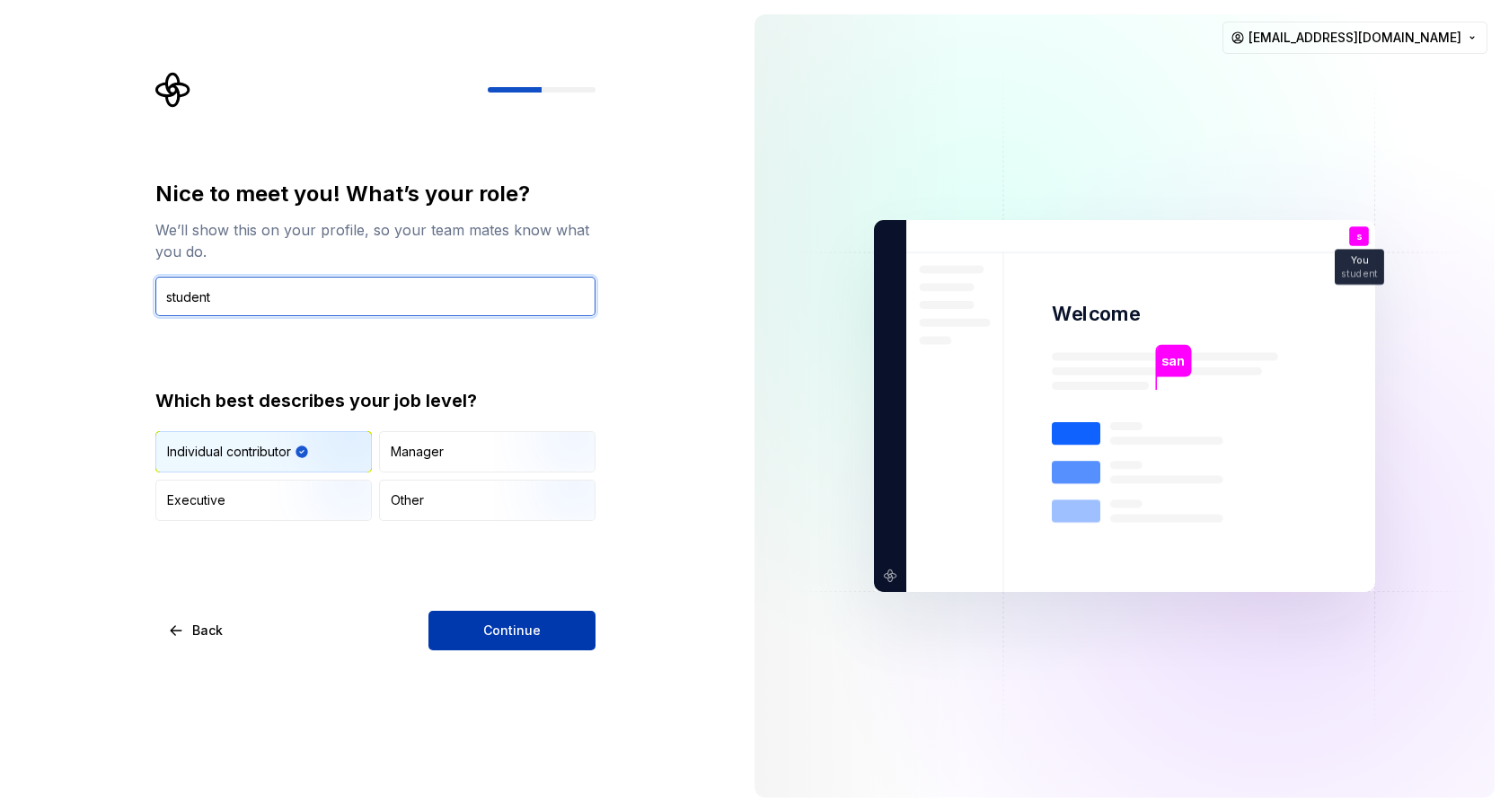 type on "student" 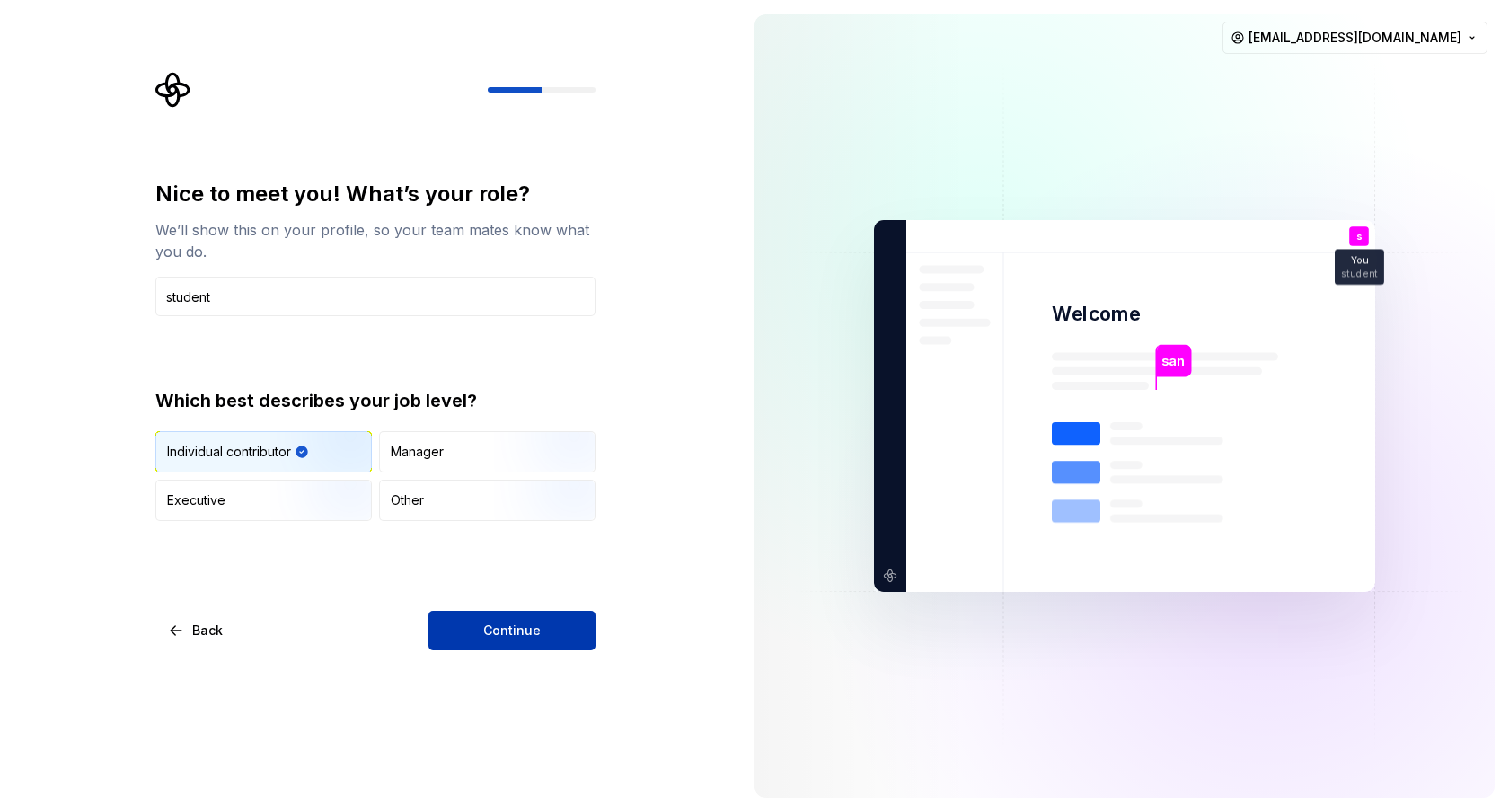 click on "Continue" at bounding box center [512, 631] 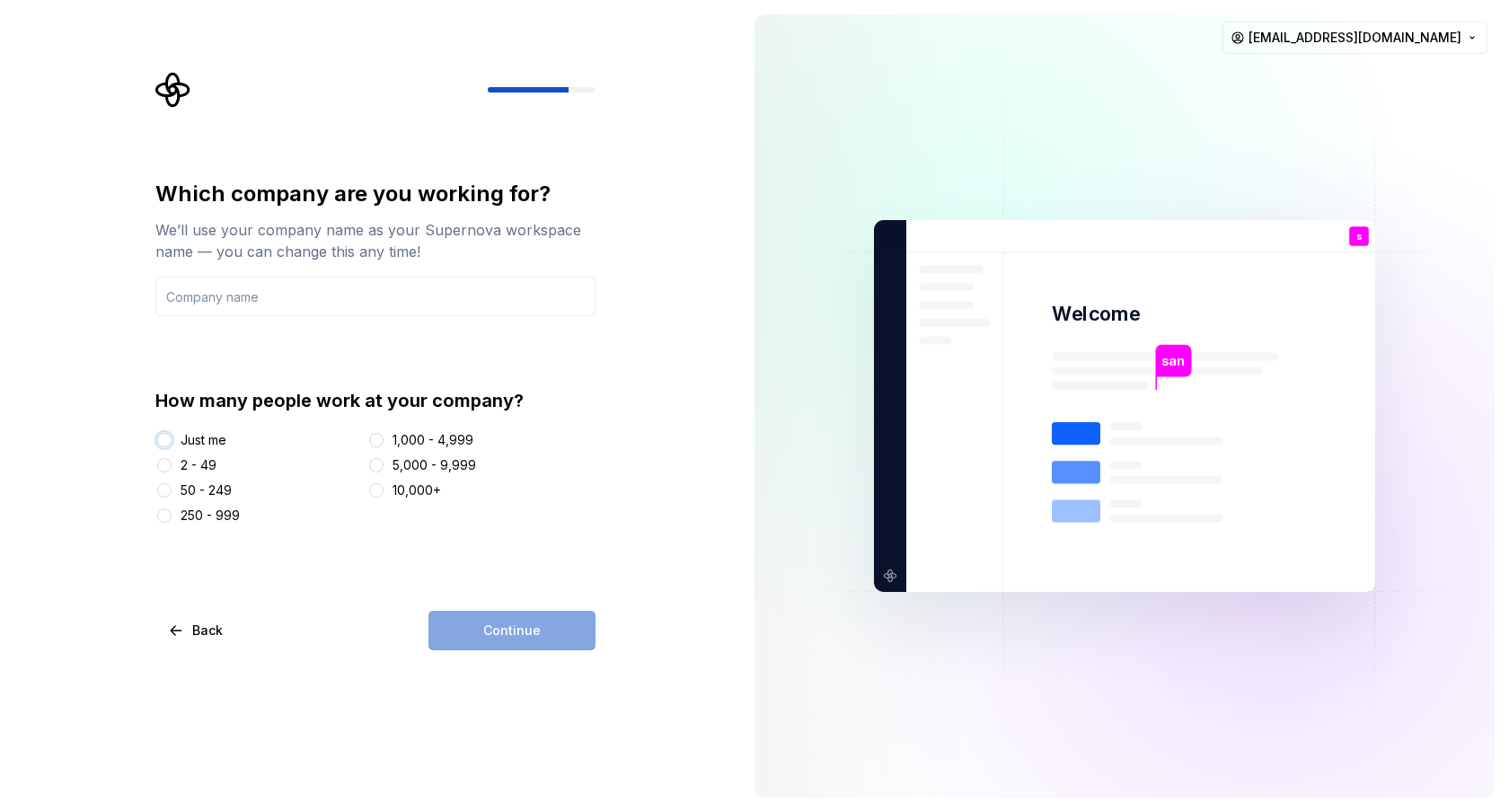 click on "Just me" at bounding box center [164, 440] 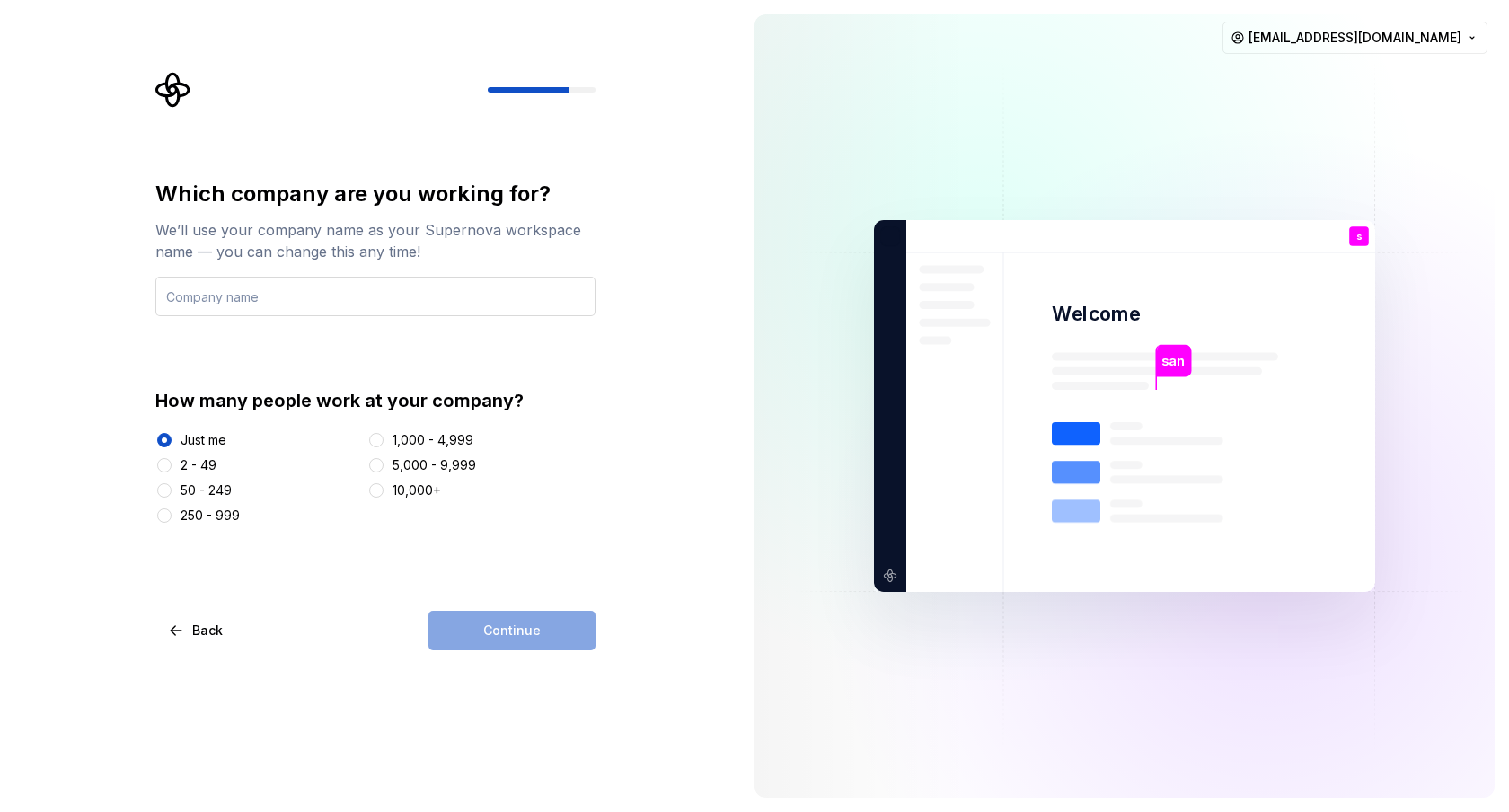click at bounding box center [375, 296] 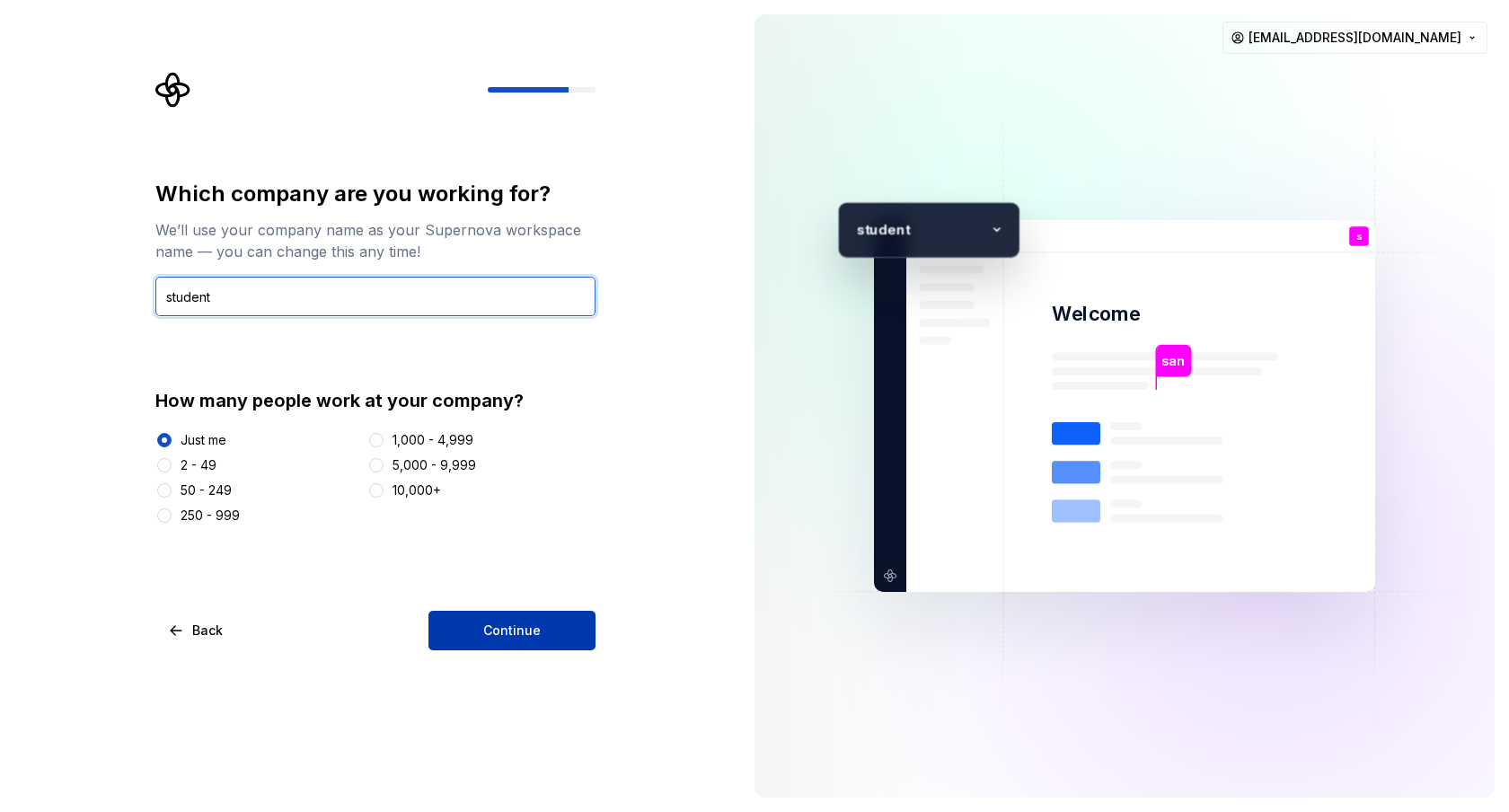 type on "student" 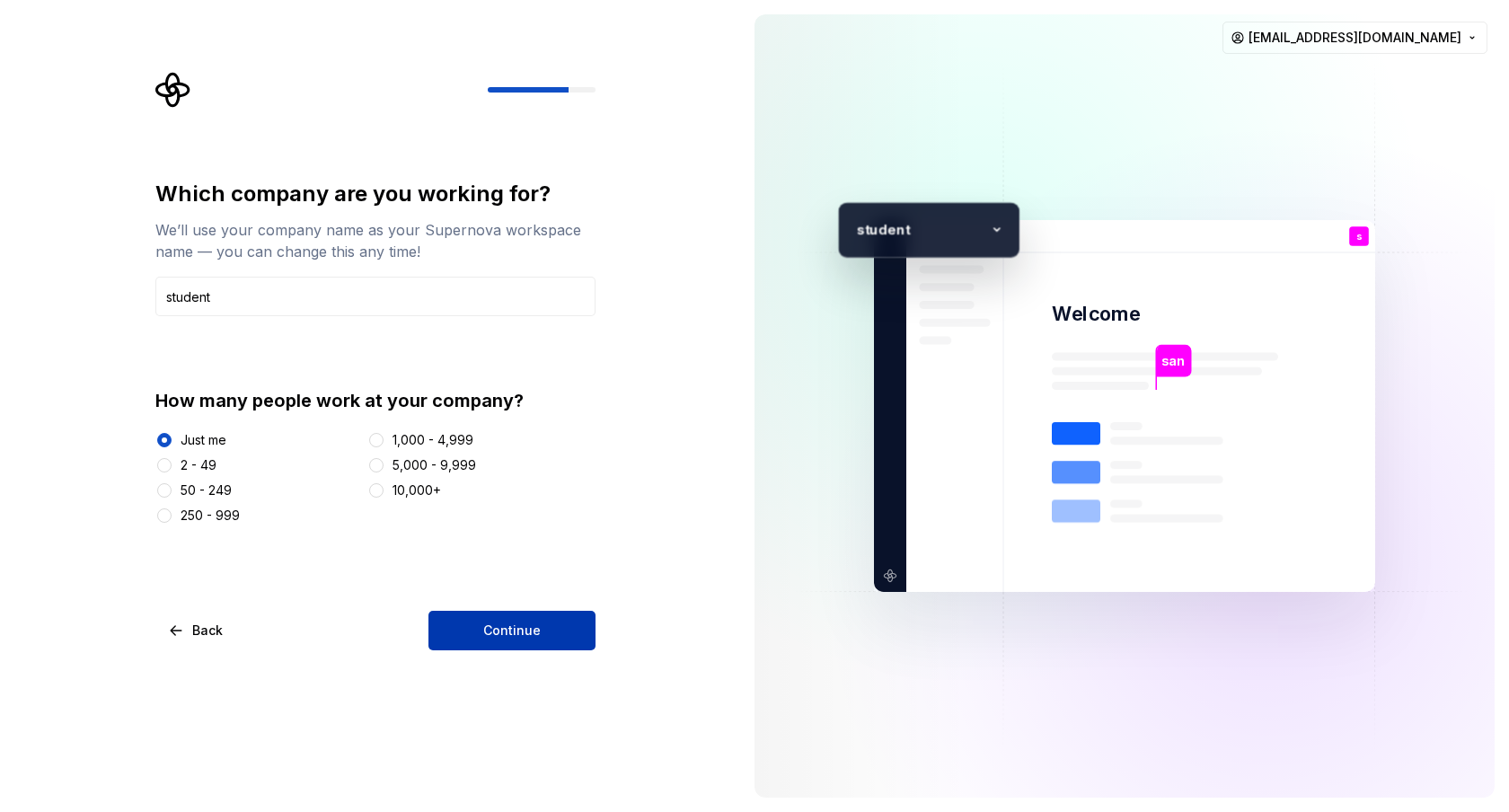 click on "Continue" at bounding box center (512, 631) 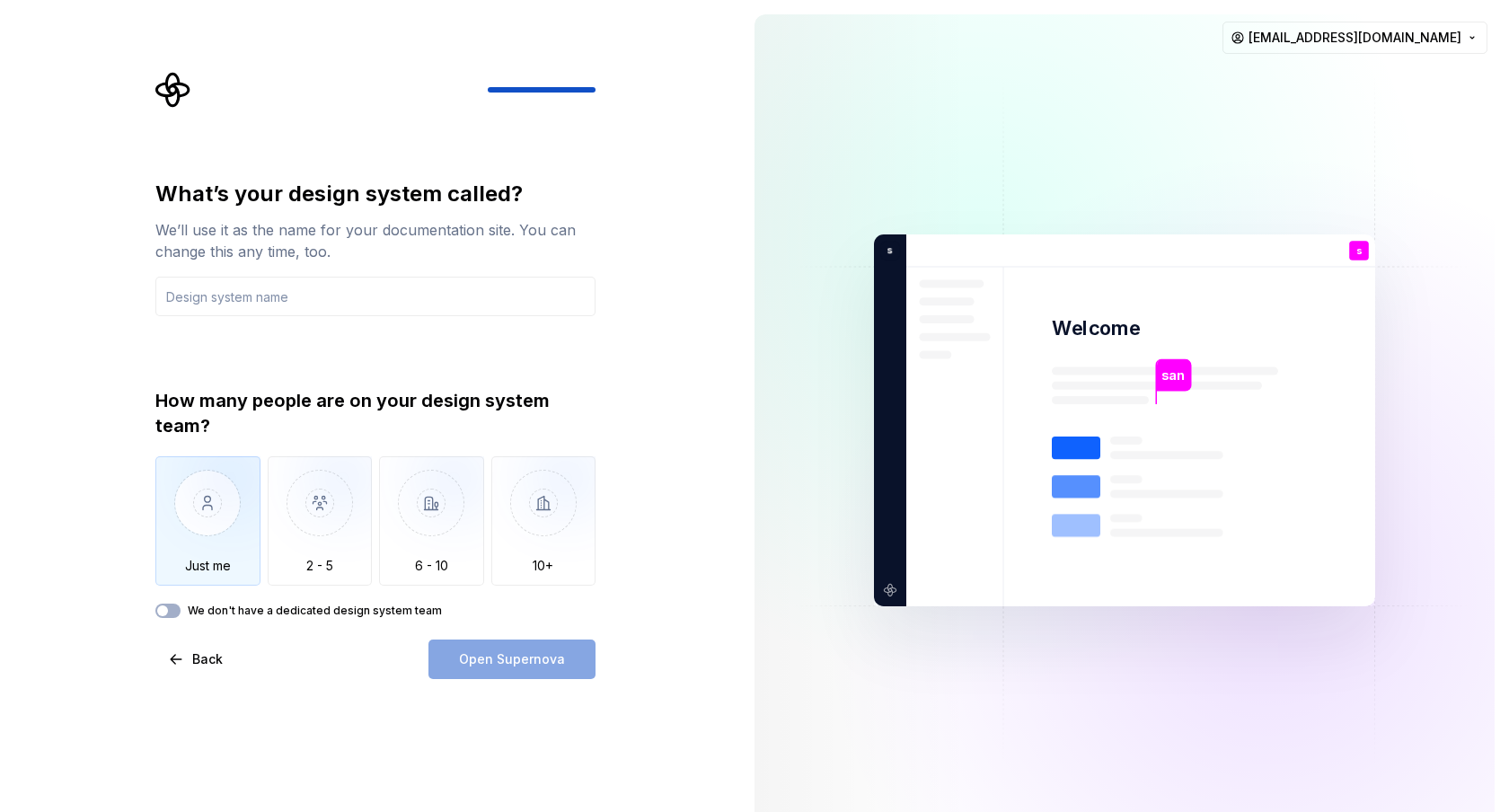 click at bounding box center [207, 516] 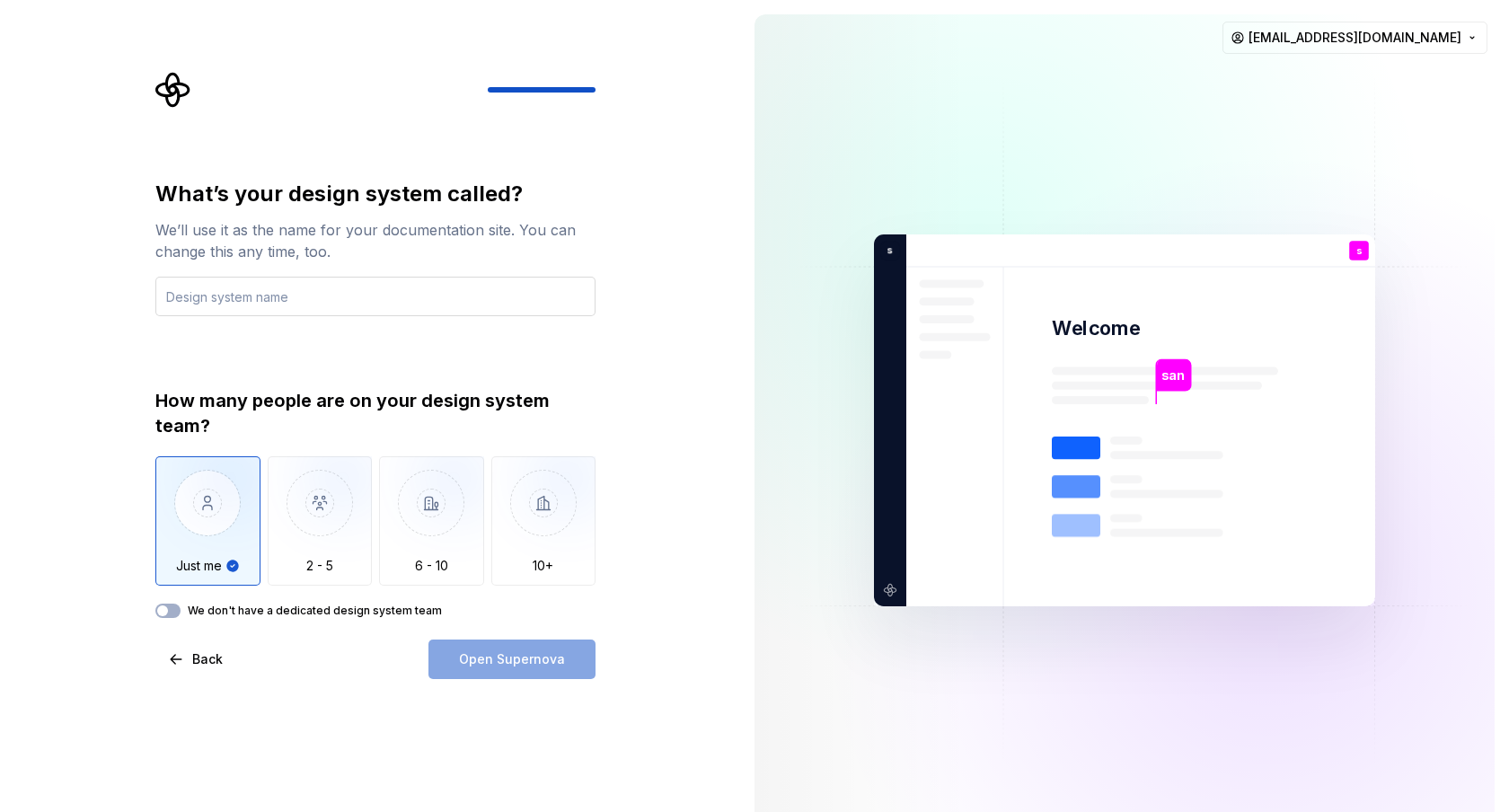 click at bounding box center [375, 296] 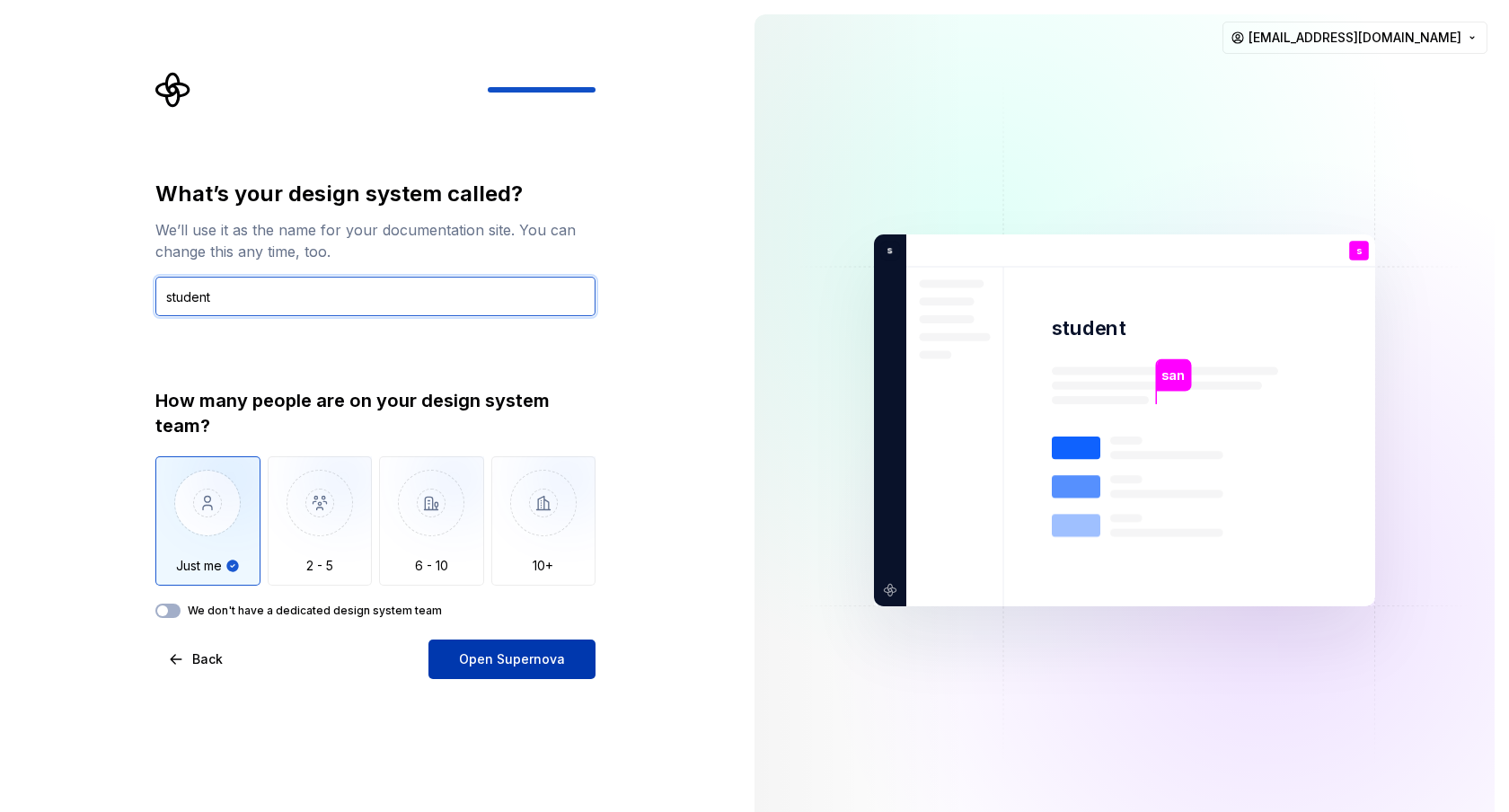 type on "student" 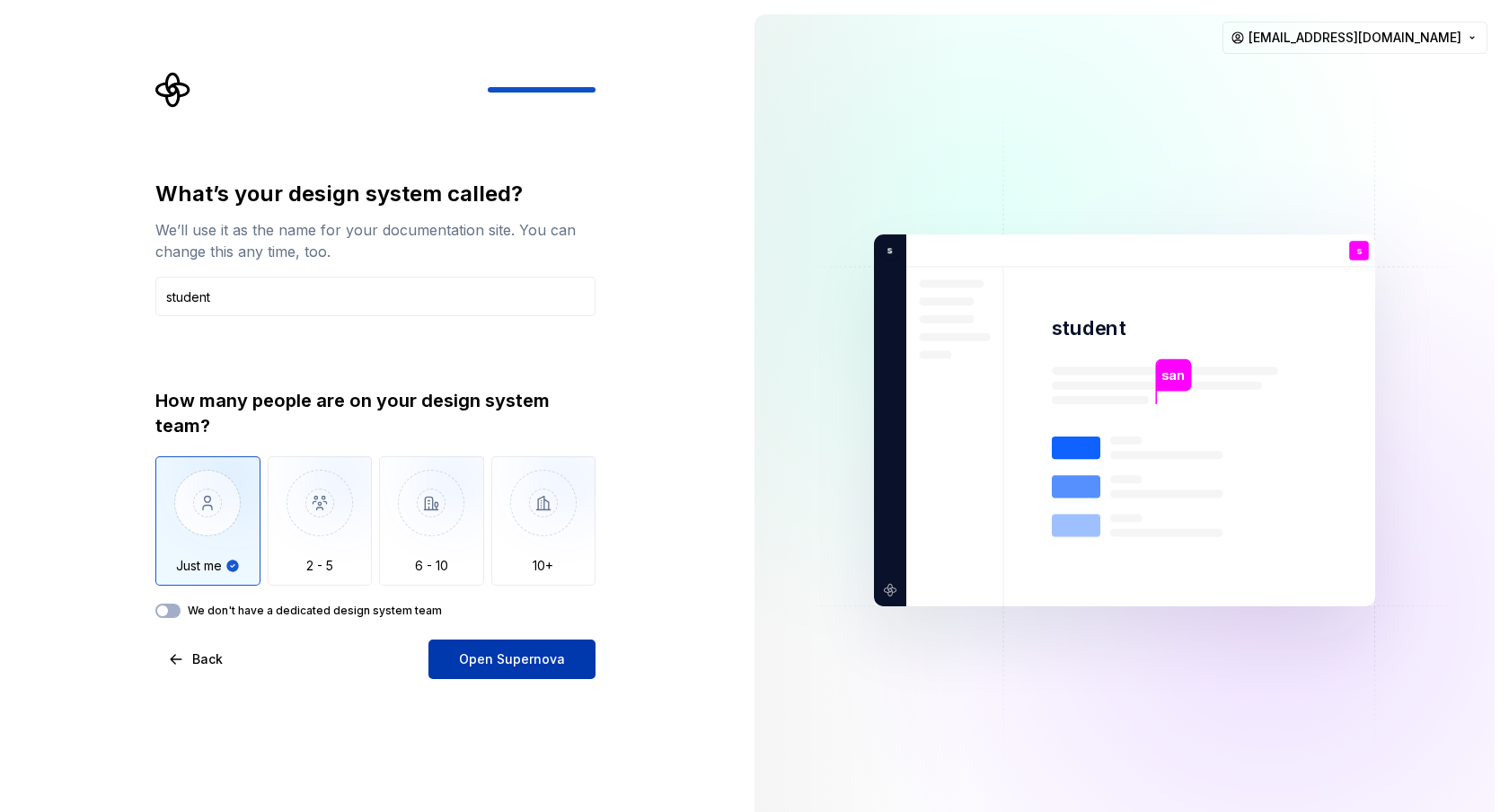 click on "Open Supernova" at bounding box center [512, 659] 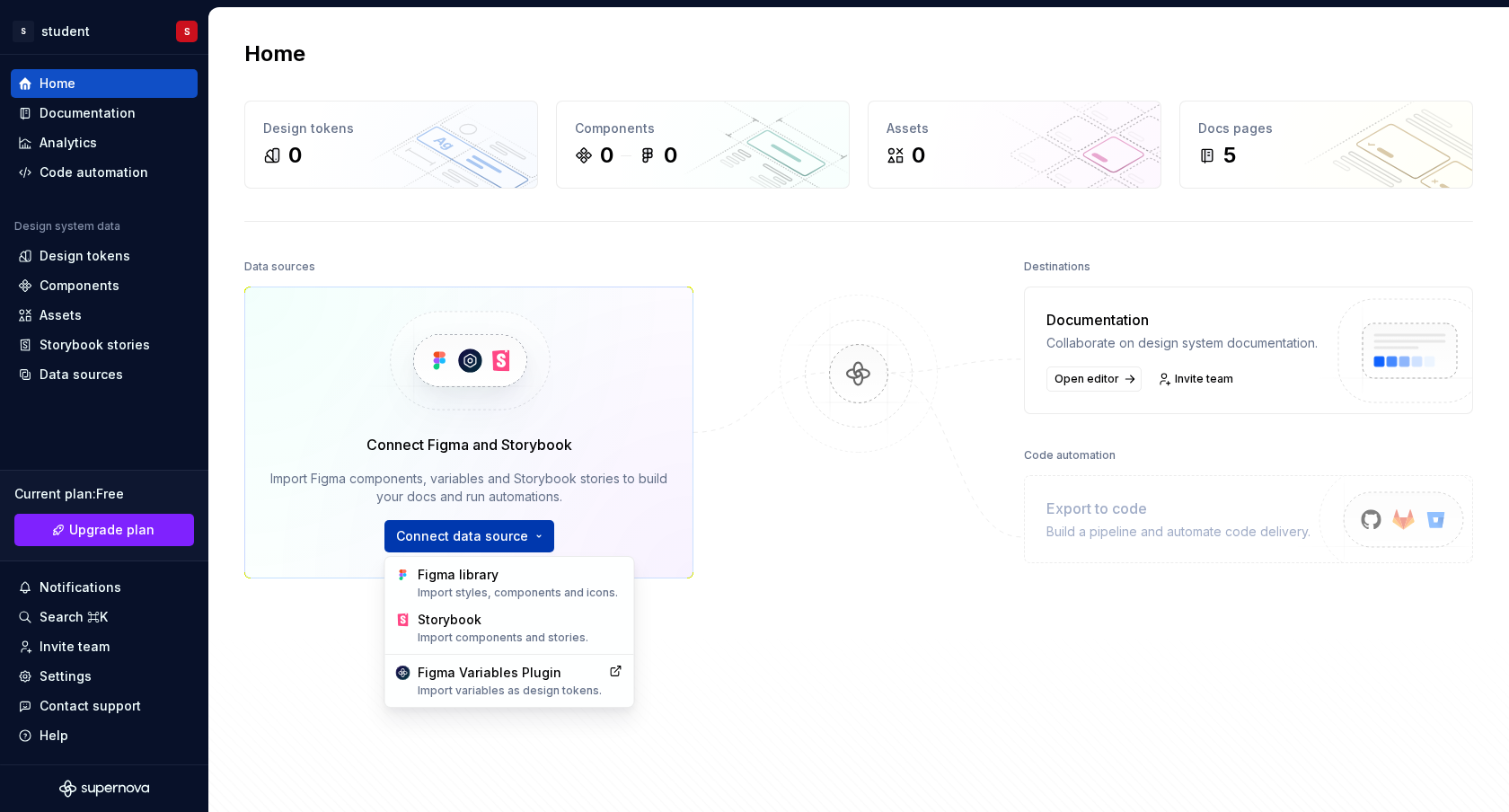 click on "S student S Home Documentation Analytics Code automation Design system data Design tokens Components Assets Storybook stories Data sources Current plan :  Free Upgrade plan Notifications Search ⌘K Invite team Settings Contact support Help Home Design tokens 0 Components 0 0 Assets 0 Docs pages 5 Data sources Connect Figma and Storybook Import Figma components, variables and Storybook stories to build your docs and run automations. Connect data source Destinations Documentation Collaborate on design system documentation. Open editor Invite team Code automation Export to code Build a pipeline and automate code delivery. Product documentation Learn how to build, manage and maintain design systems in smarter ways. Developer documentation Start delivering your design choices to your codebases right away. Join our Slack community Connect and learn with other design system practitioners.   Figma library Import styles, components and icons. Storybook Import components and stories. Figma Variables Plugin" at bounding box center [754, 406] 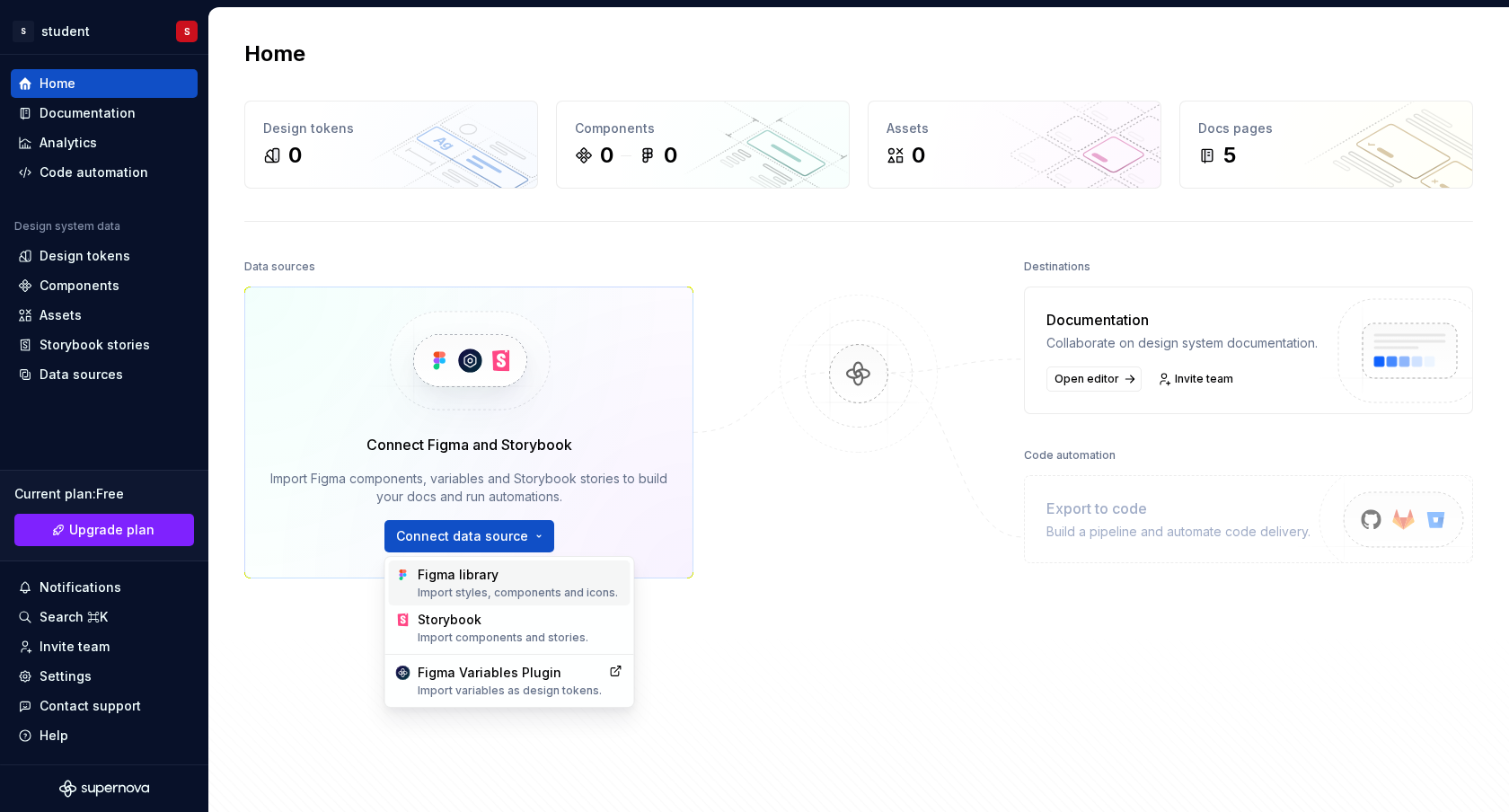 click on "Import styles, components and icons." at bounding box center [520, 593] 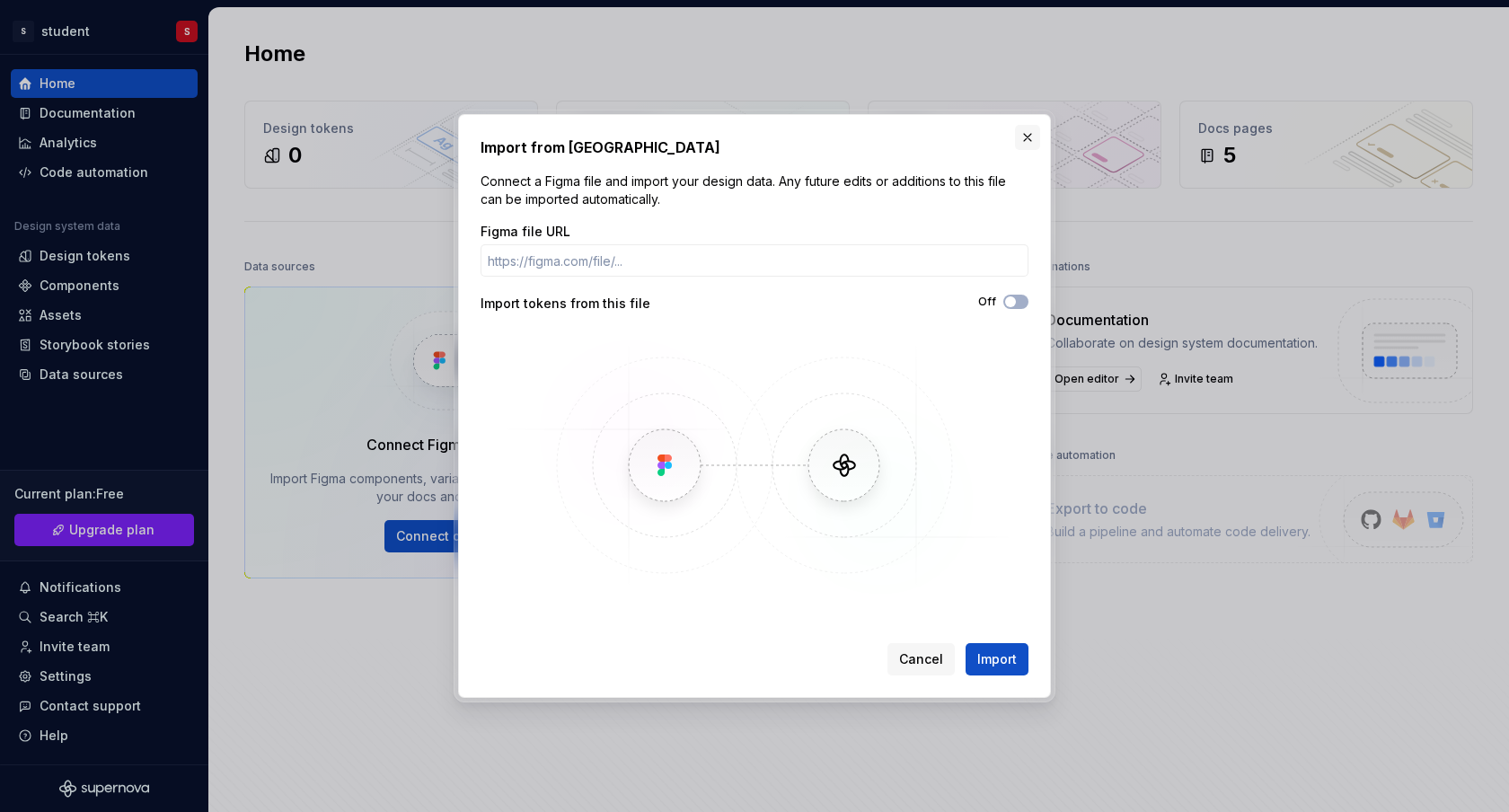 click at bounding box center [1028, 137] 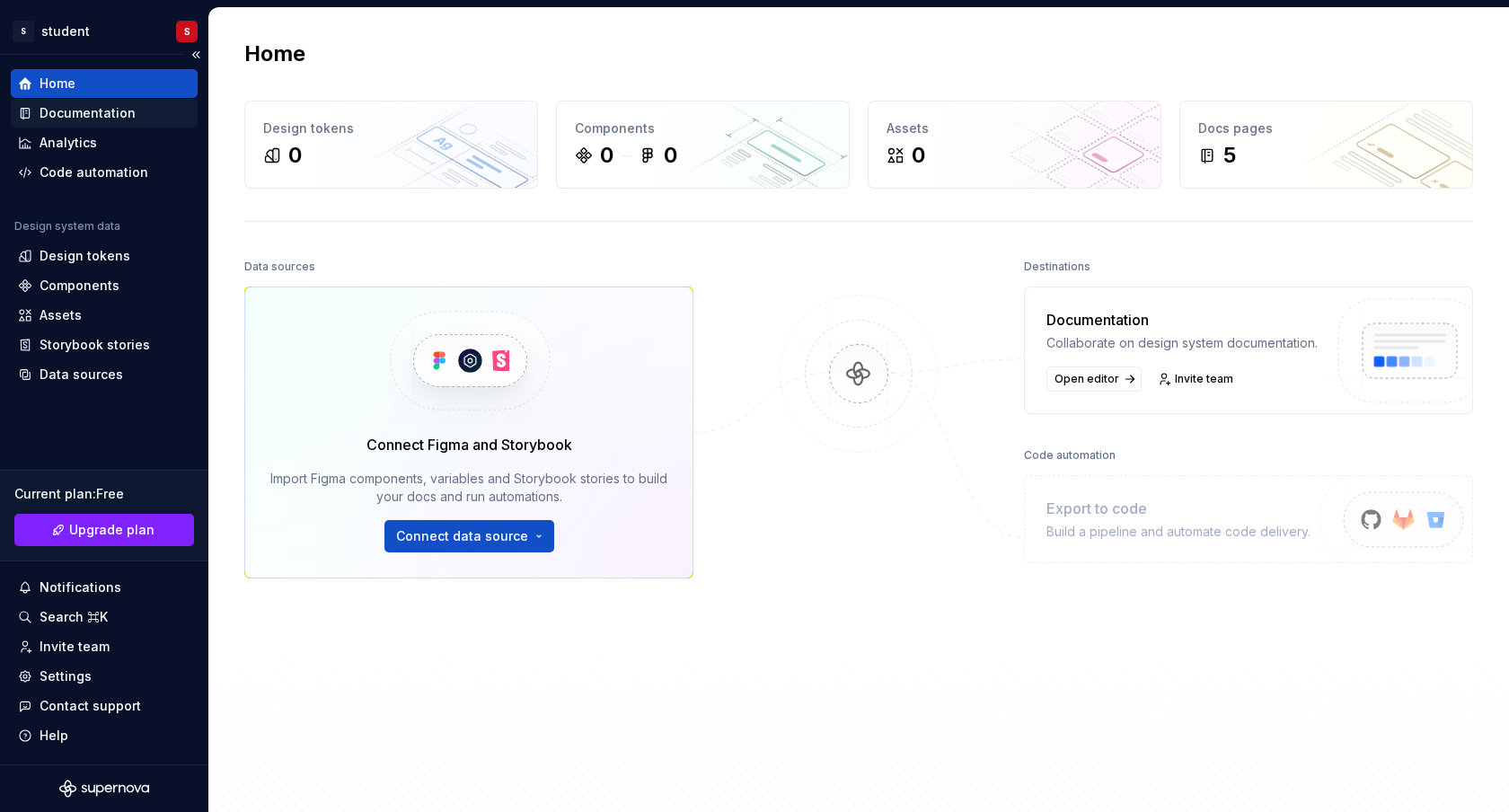 click on "Documentation" at bounding box center [87, 113] 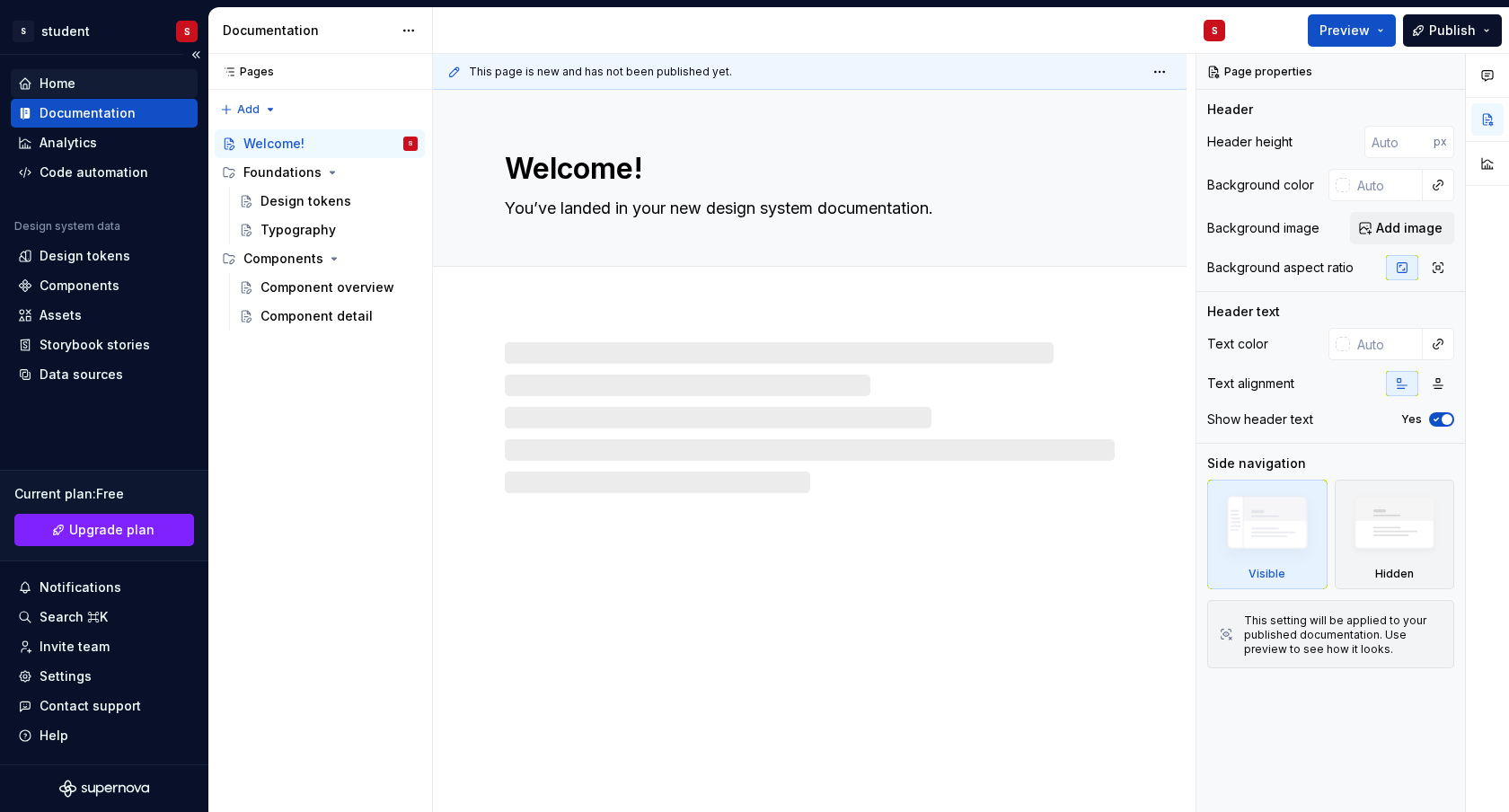 click on "Home" at bounding box center (104, 84) 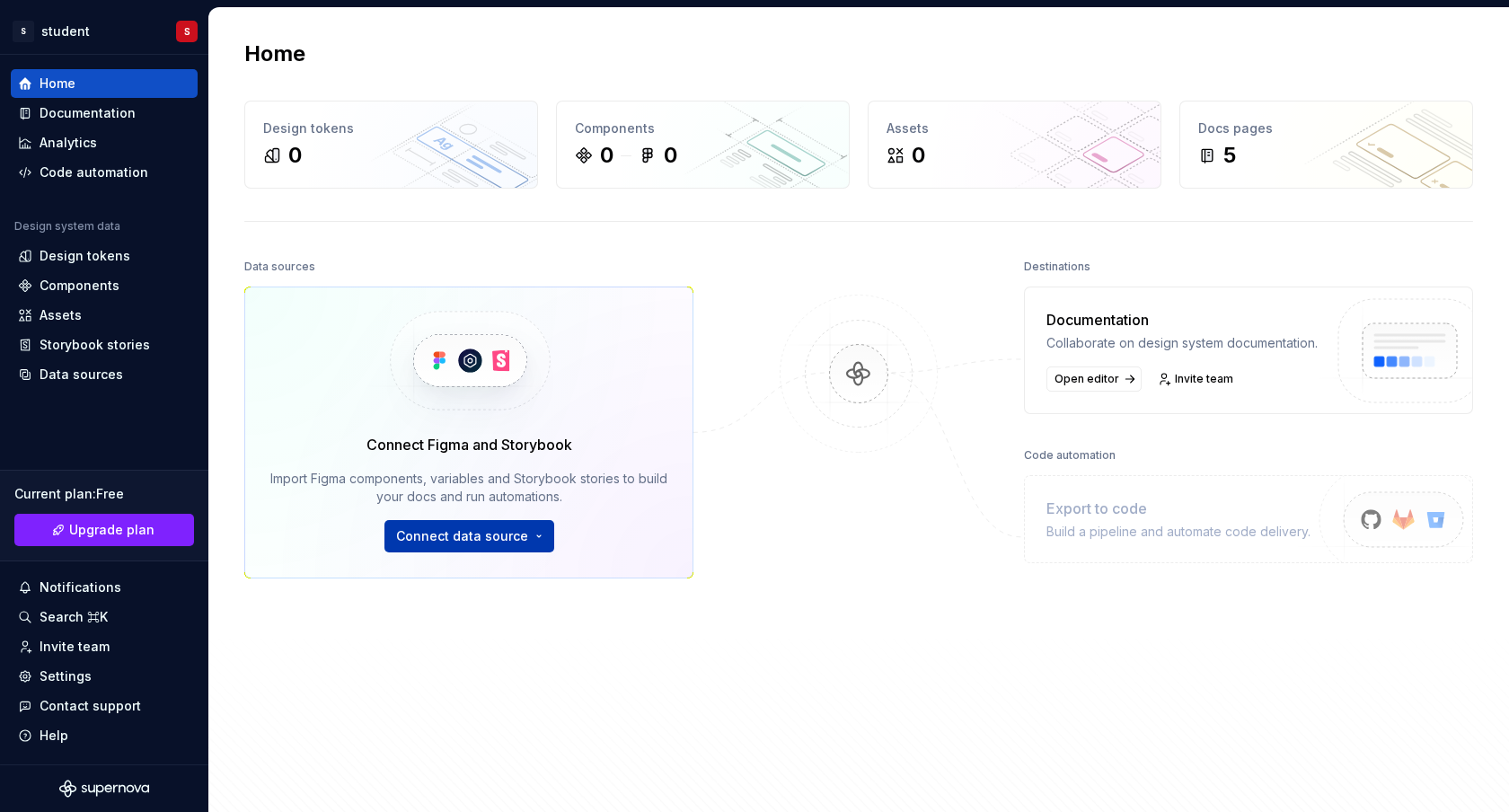 click on "S student S Home Documentation Analytics Code automation Design system data Design tokens Components Assets Storybook stories Data sources Current plan :  Free Upgrade plan Notifications Search ⌘K Invite team Settings Contact support Help Home Design tokens 0 Components 0 0 Assets 0 Docs pages 5 Data sources Connect Figma and Storybook Import Figma components, variables and Storybook stories to build your docs and run automations. Connect data source Destinations Documentation Collaborate on design system documentation. Open editor Invite team Code automation Export to code Build a pipeline and automate code delivery. Product documentation Learn how to build, manage and maintain design systems in smarter ways. Developer documentation Start delivering your design choices to your codebases right away. Join our Slack community Connect and learn with other design system practitioners.   *" at bounding box center (754, 406) 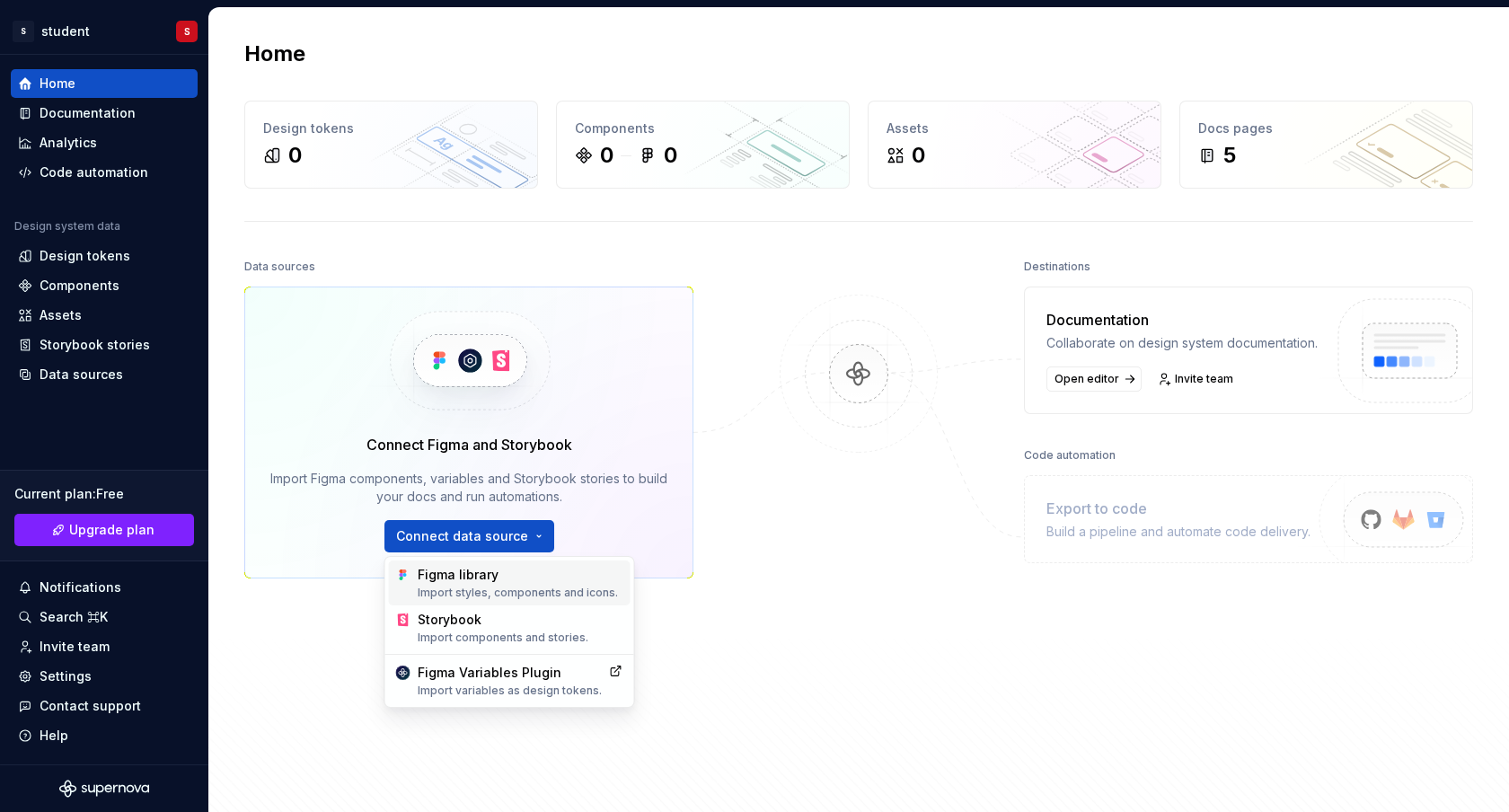 click on "Figma library Import styles, components and icons." at bounding box center (520, 583) 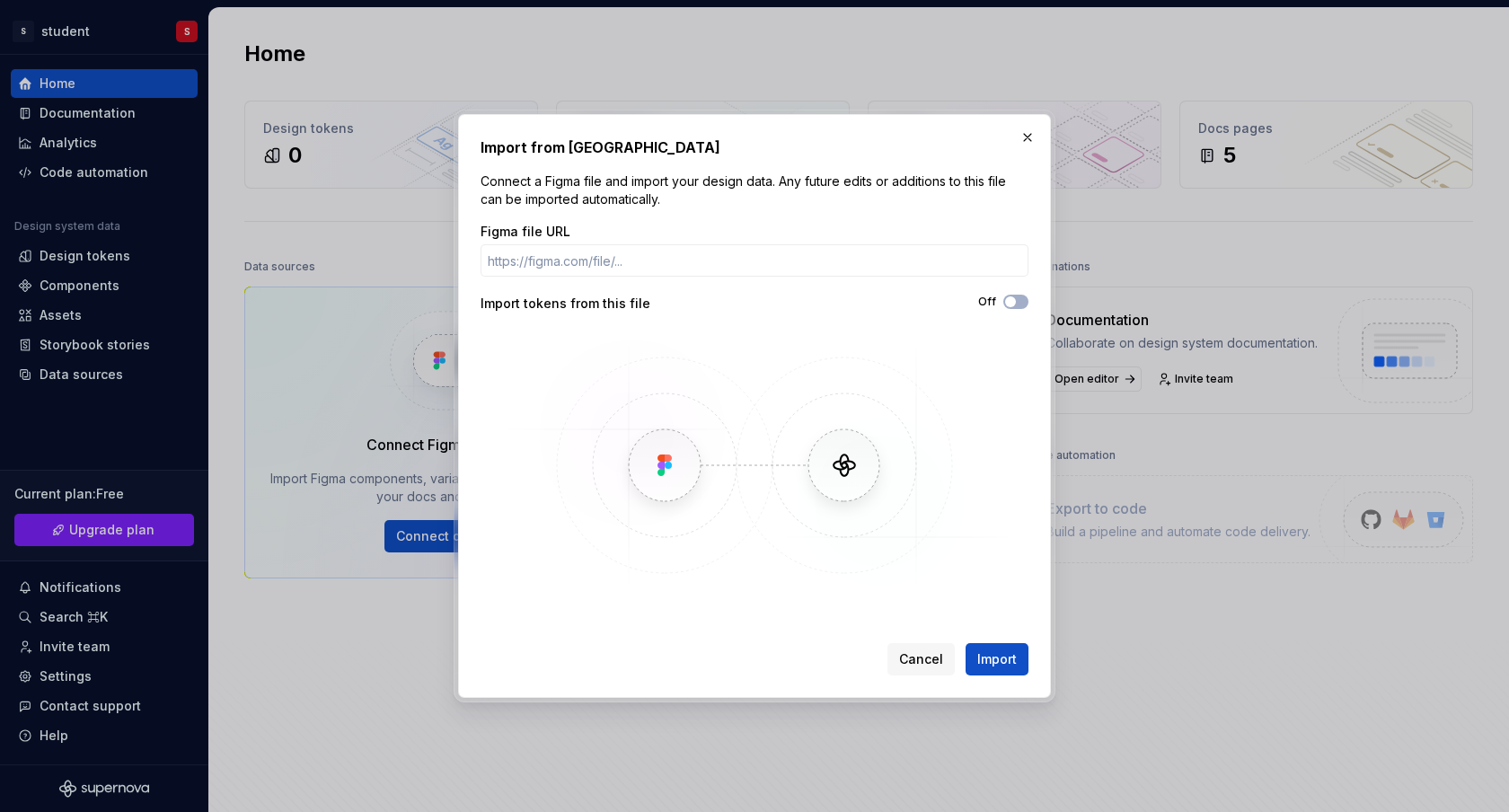 drag, startPoint x: 1021, startPoint y: 660, endPoint x: 1204, endPoint y: 693, distance: 185.9516 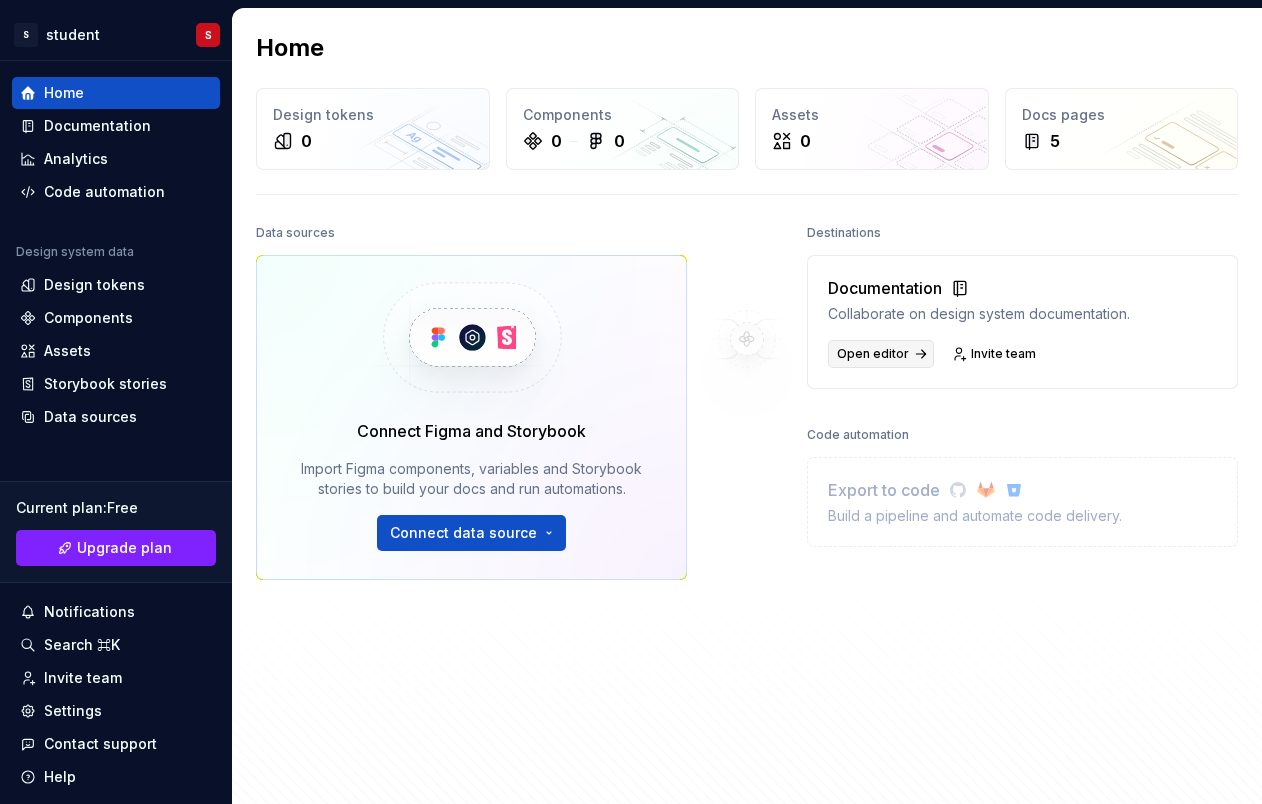 click on "Open editor" at bounding box center (873, 354) 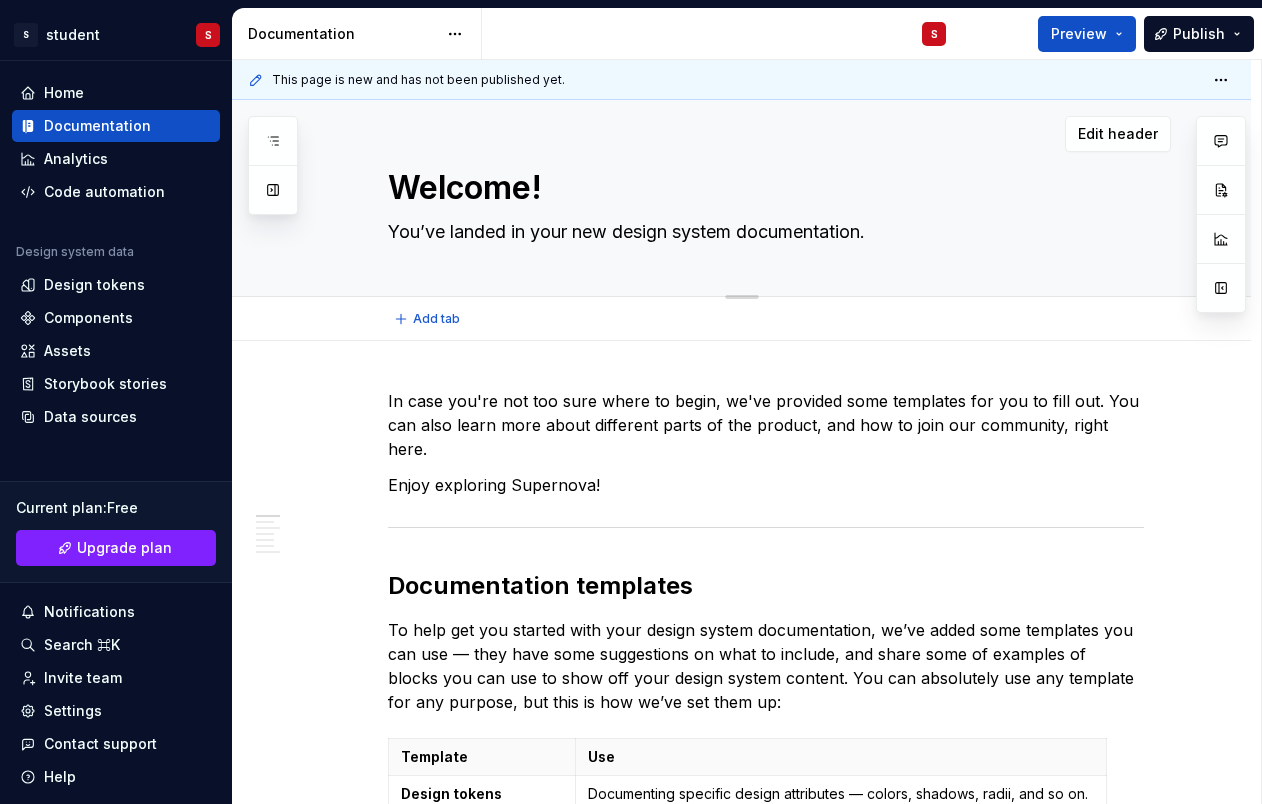 click on "You’ve landed in your new design system documentation." at bounding box center (762, 232) 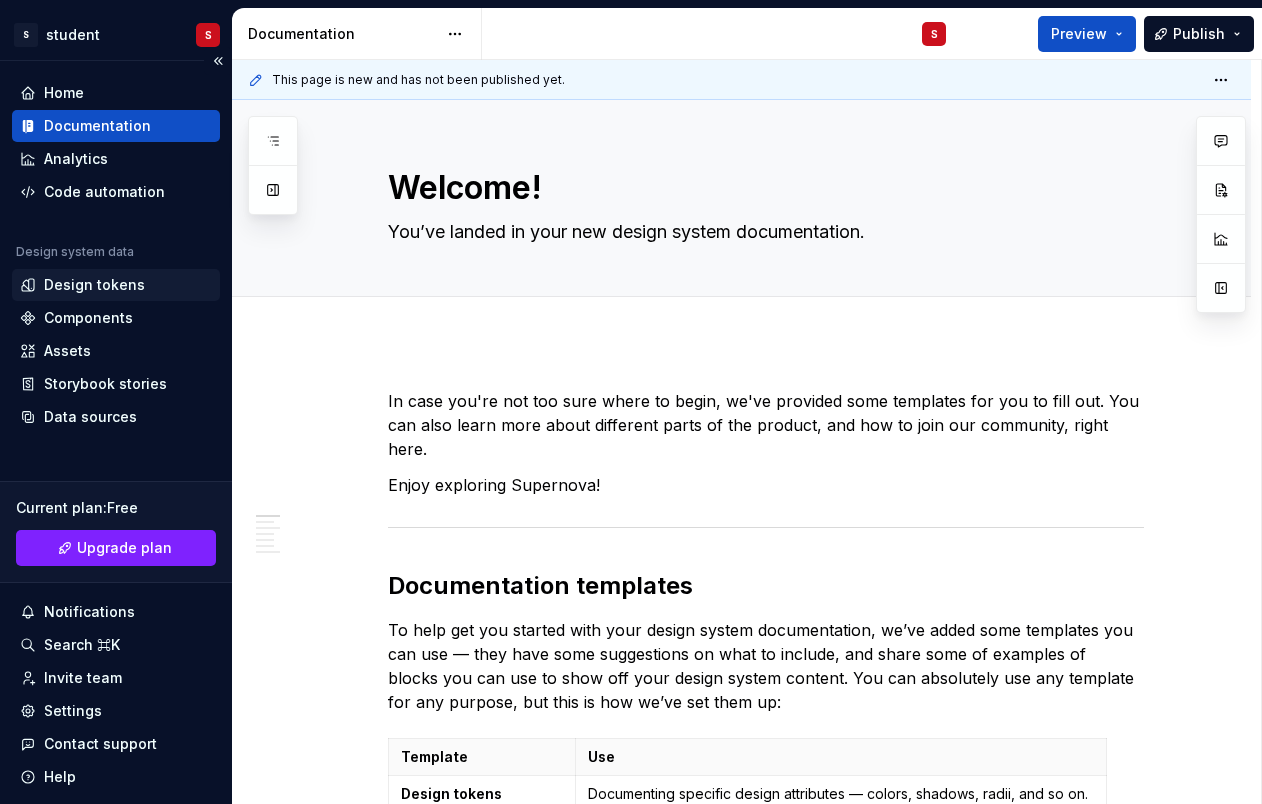 click on "Design tokens" at bounding box center (94, 285) 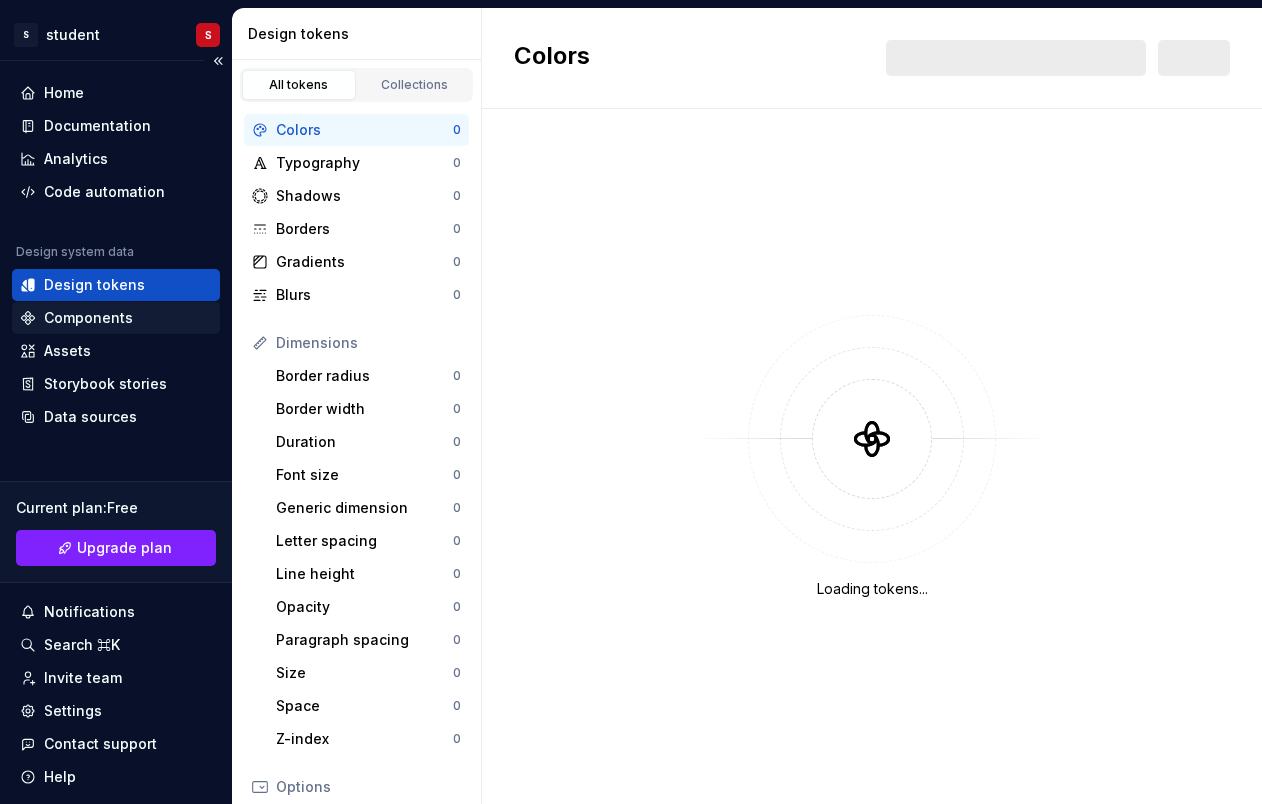 click on "Components" at bounding box center (88, 318) 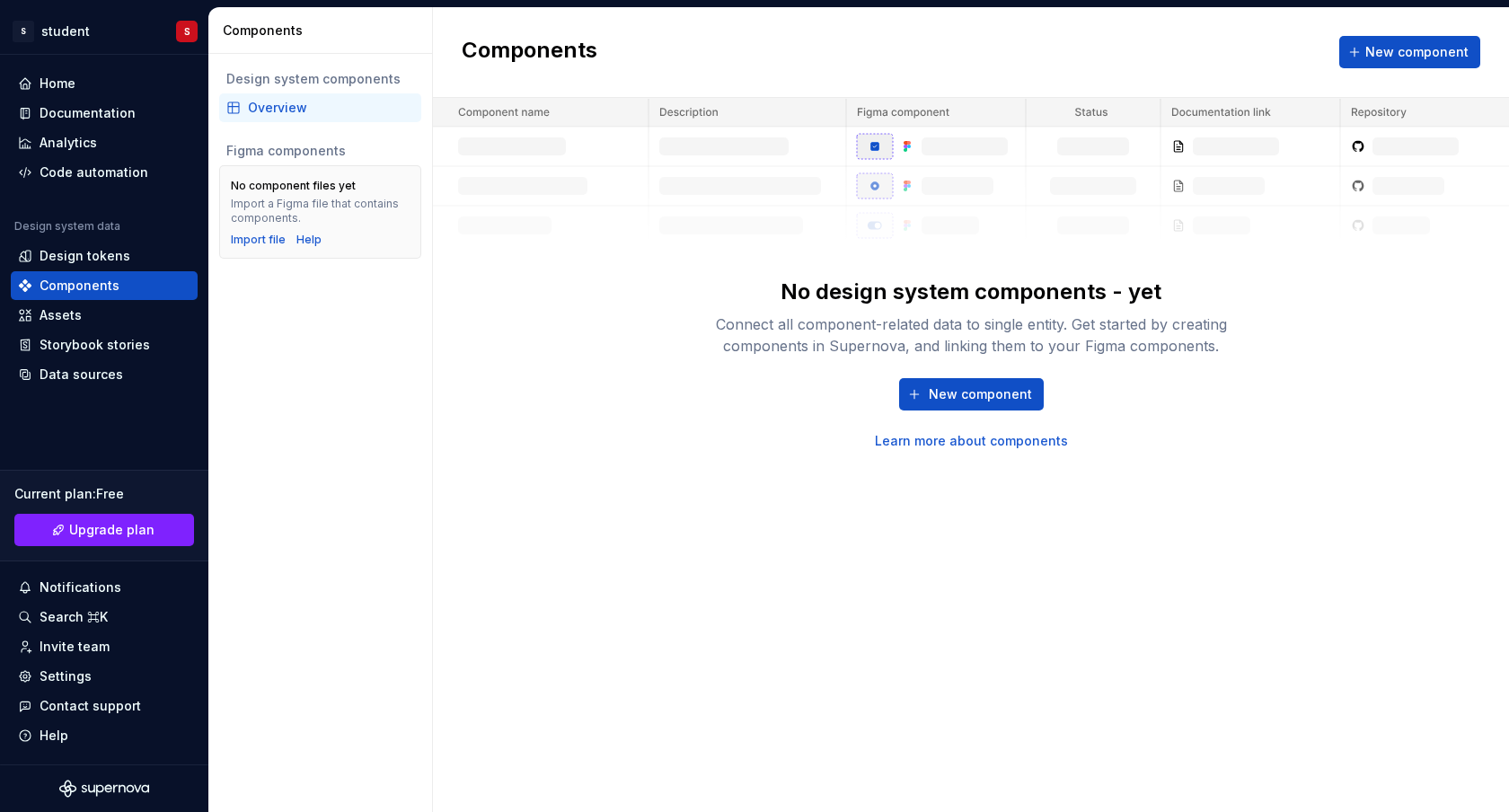 click at bounding box center (971, 172) 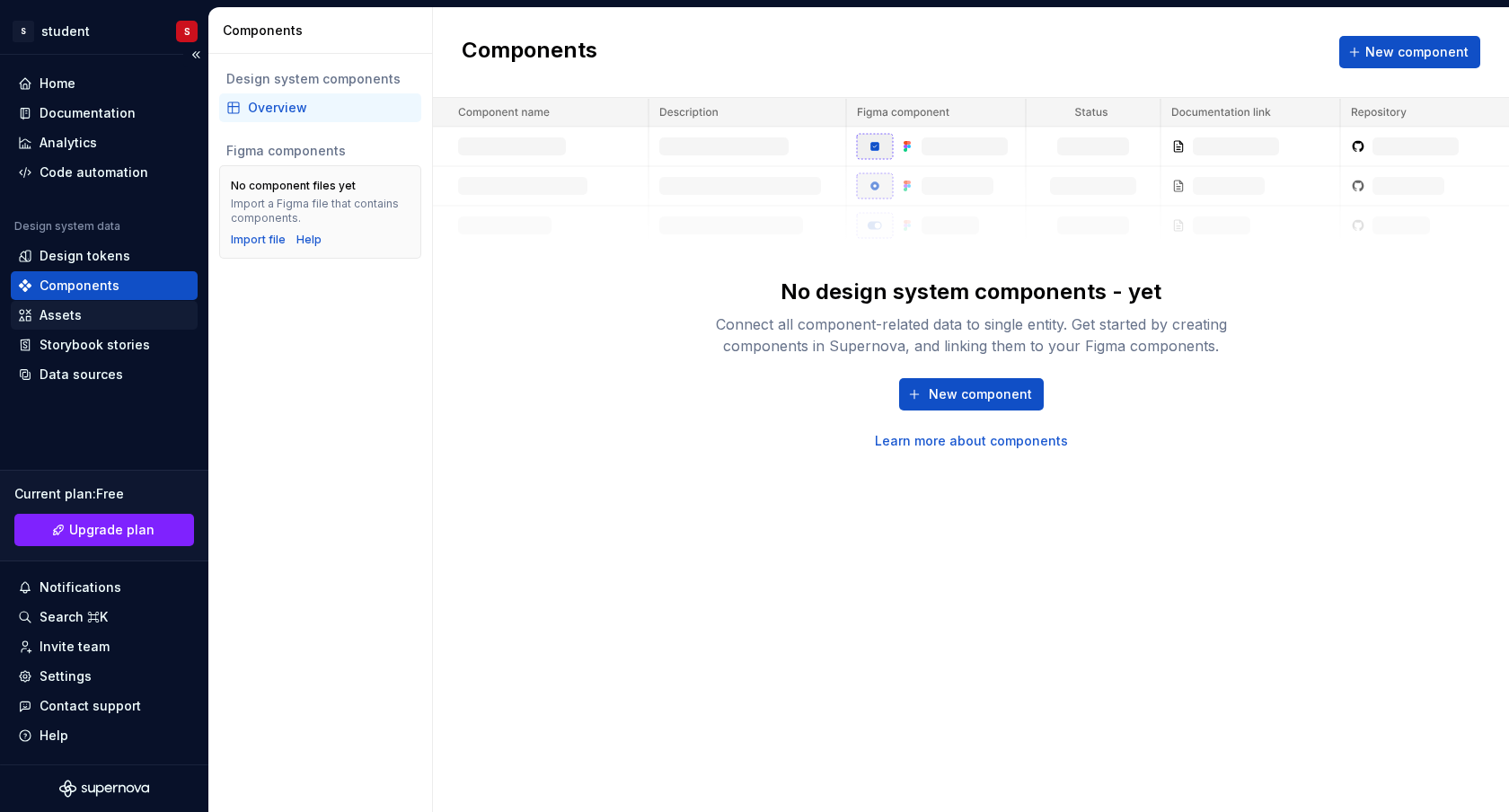 click on "Assets" at bounding box center (104, 315) 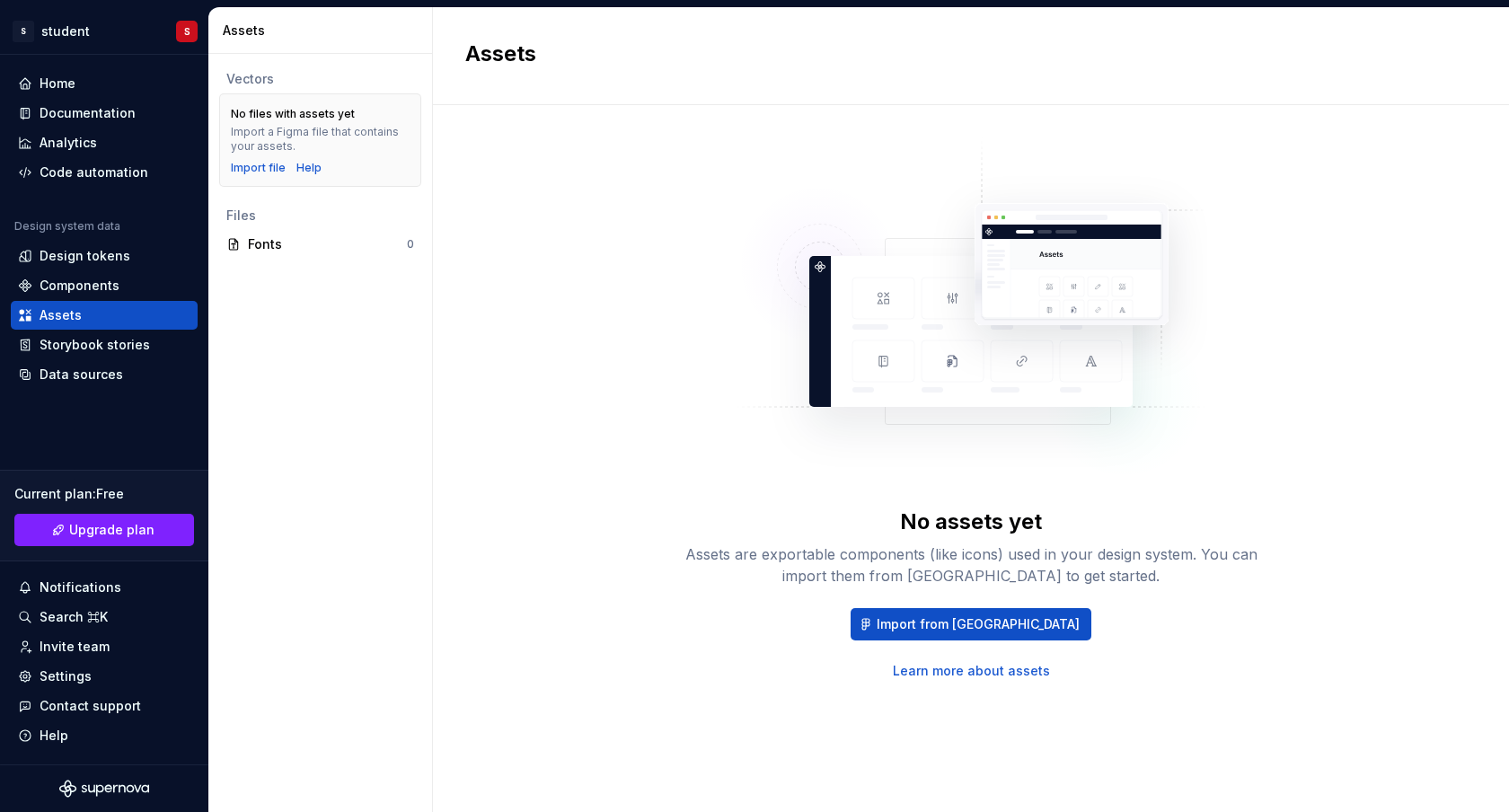 drag, startPoint x: 1086, startPoint y: 286, endPoint x: 954, endPoint y: 382, distance: 163.21765 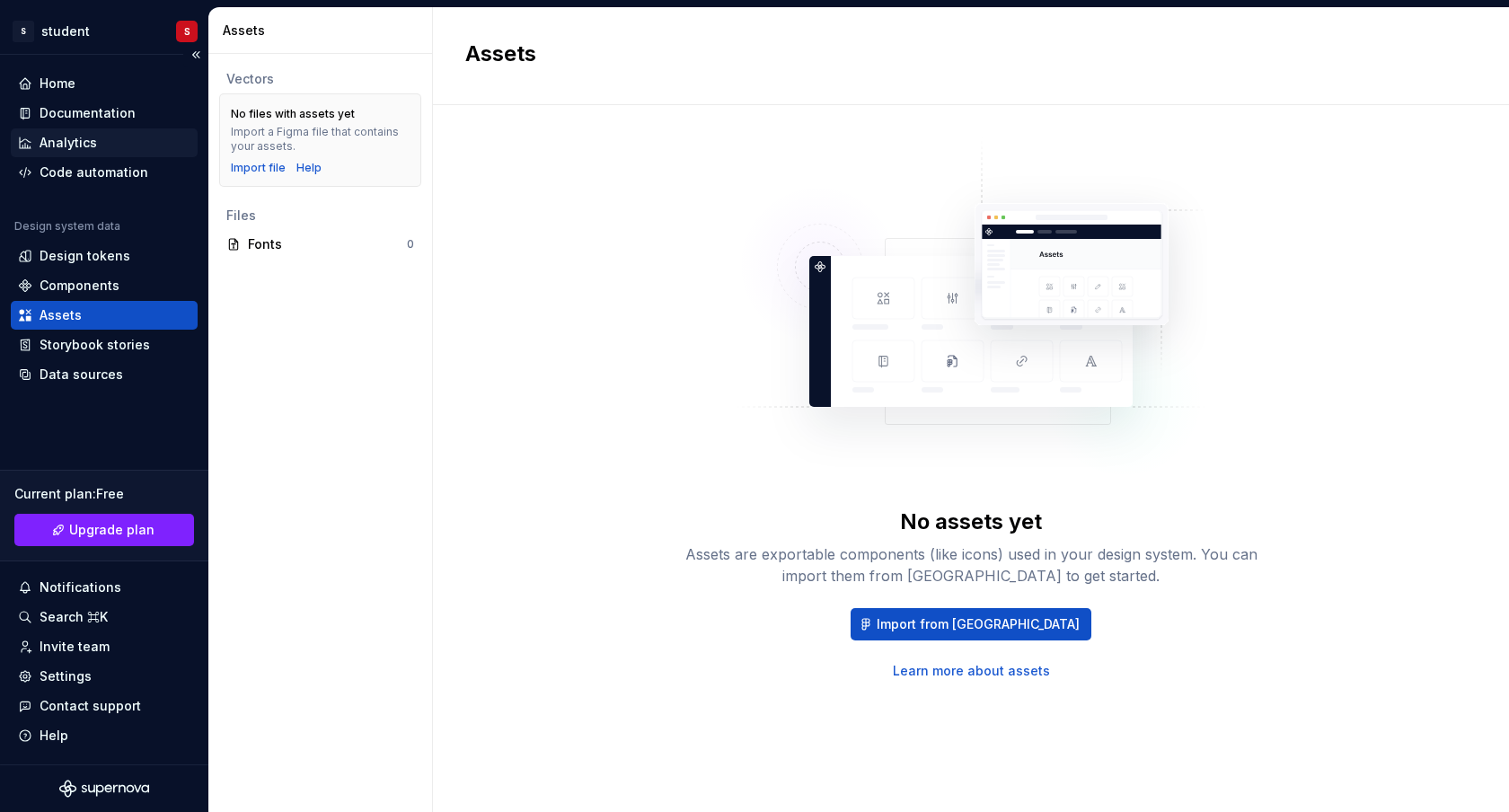 click on "Analytics" at bounding box center (104, 143) 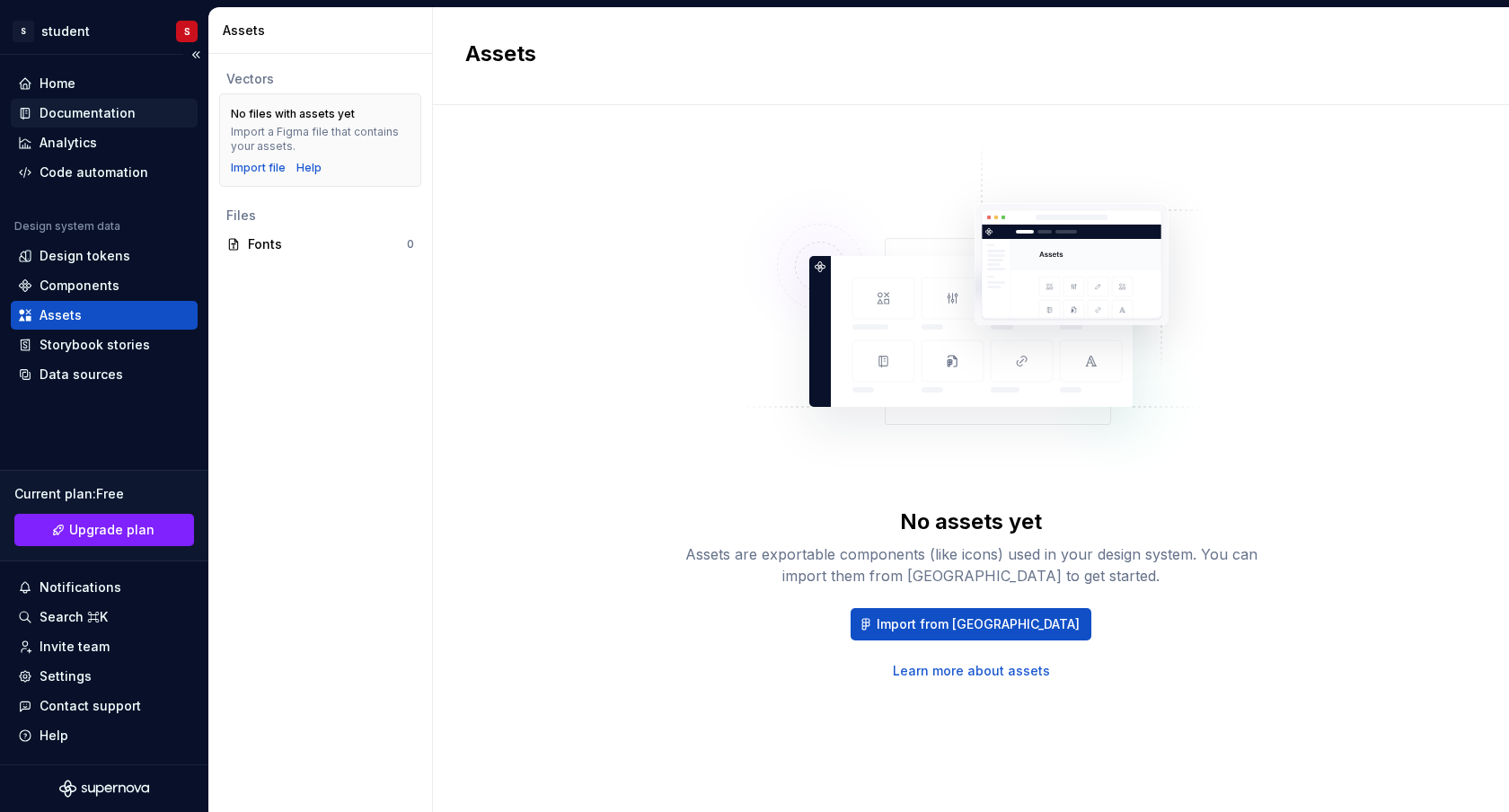 click on "Documentation" at bounding box center (87, 113) 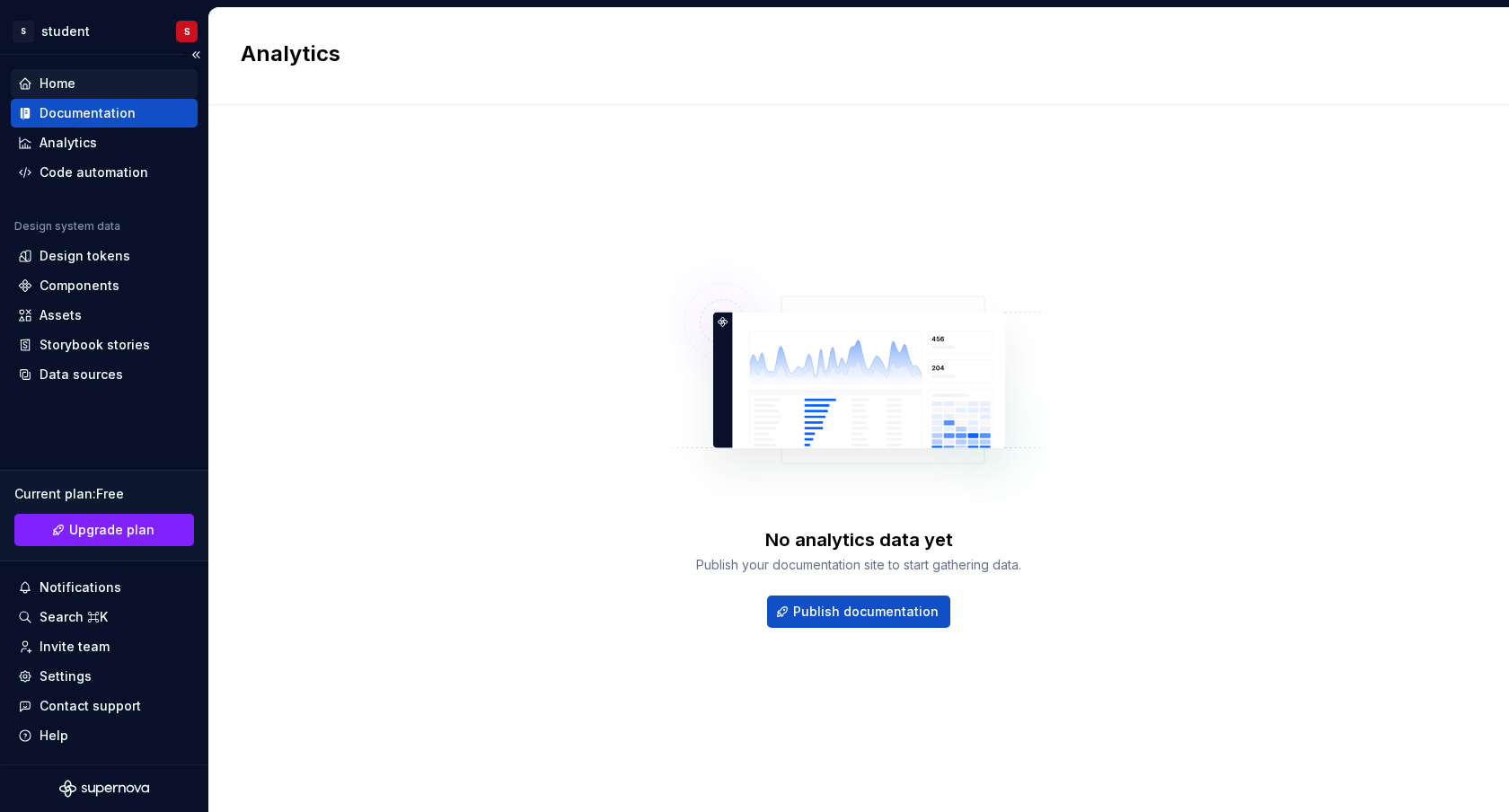 click on "Home" at bounding box center (57, 84) 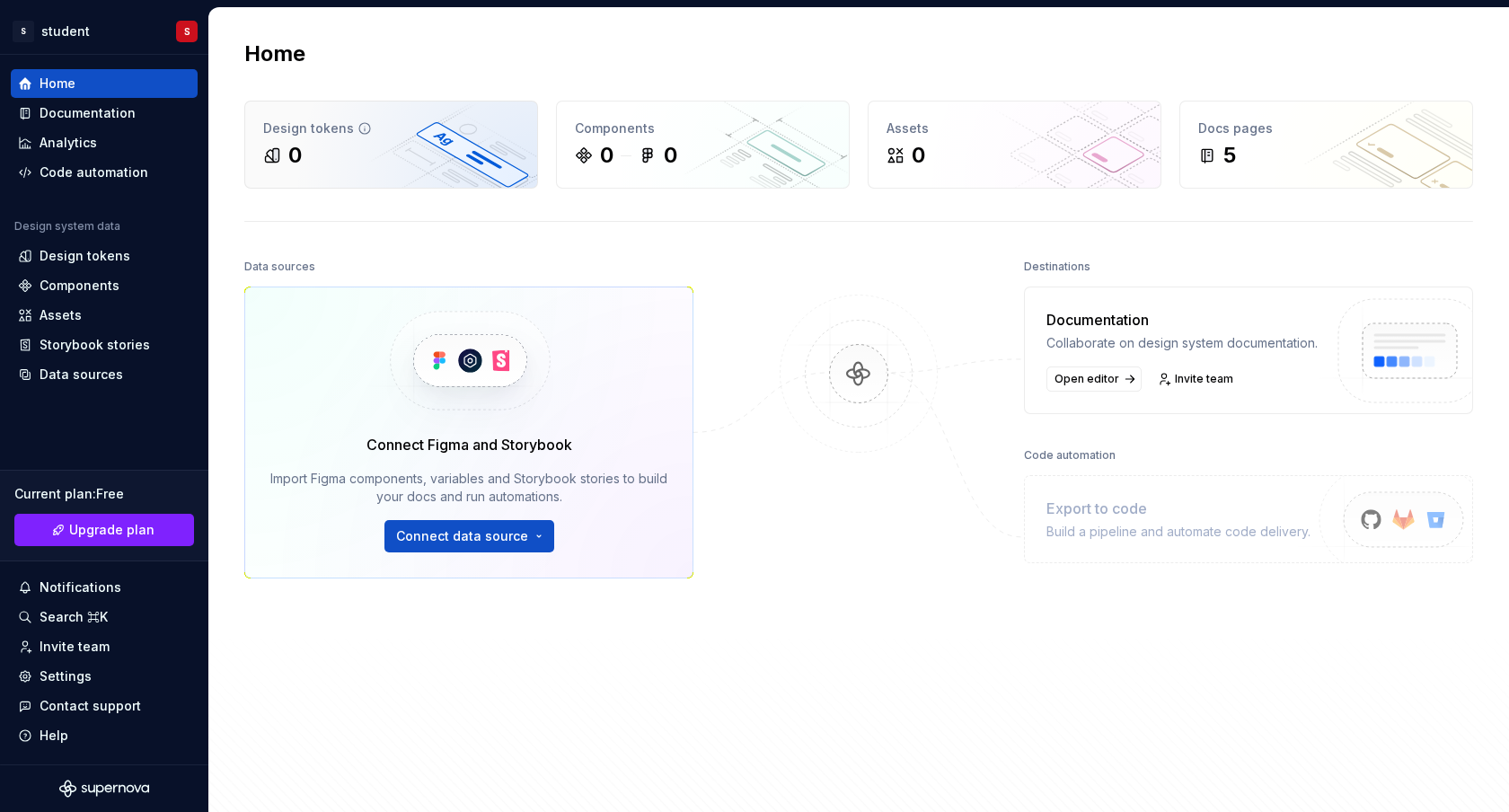 click on "Design tokens 0" at bounding box center (391, 145) 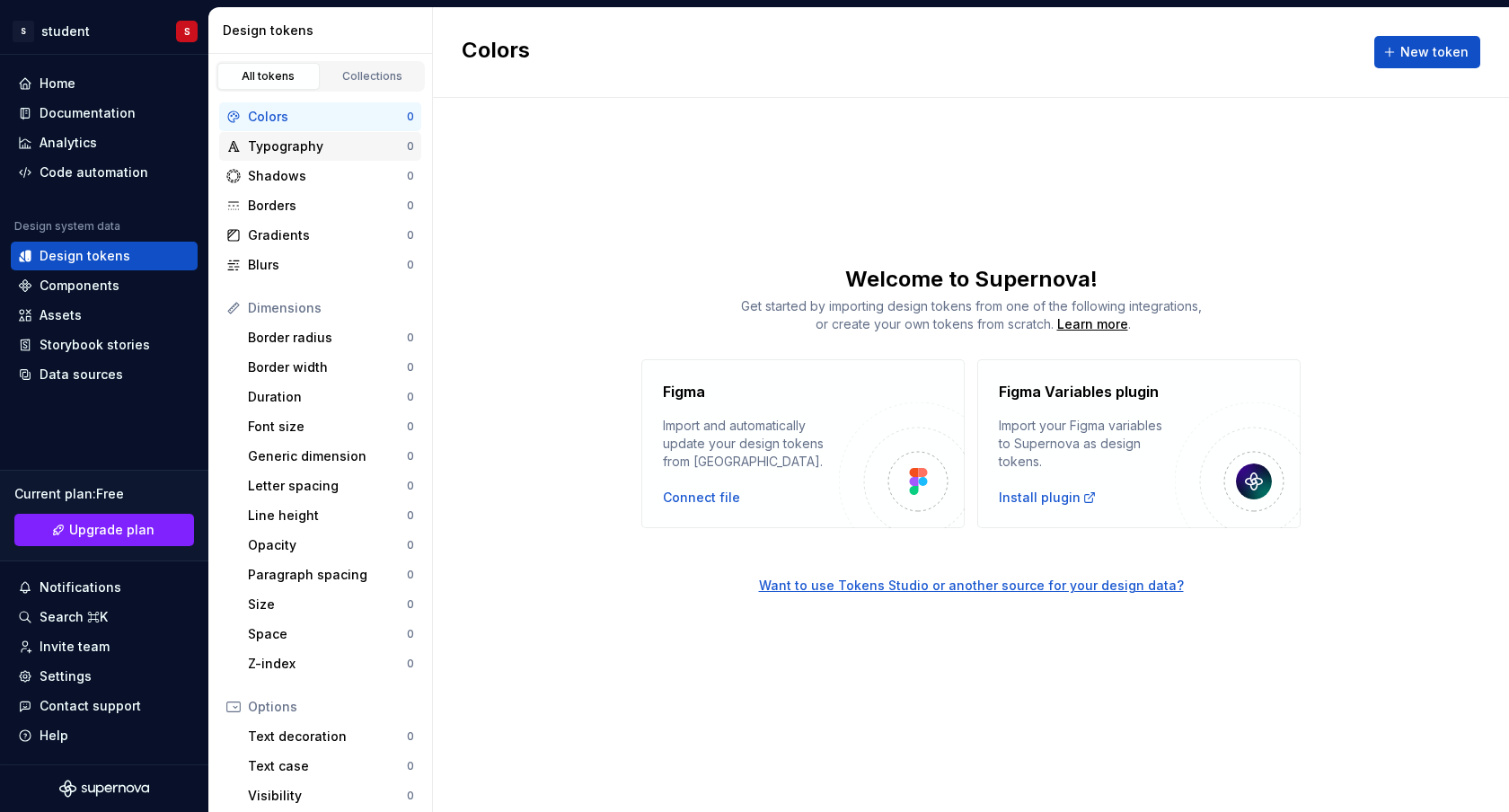 click on "Typography" at bounding box center (327, 146) 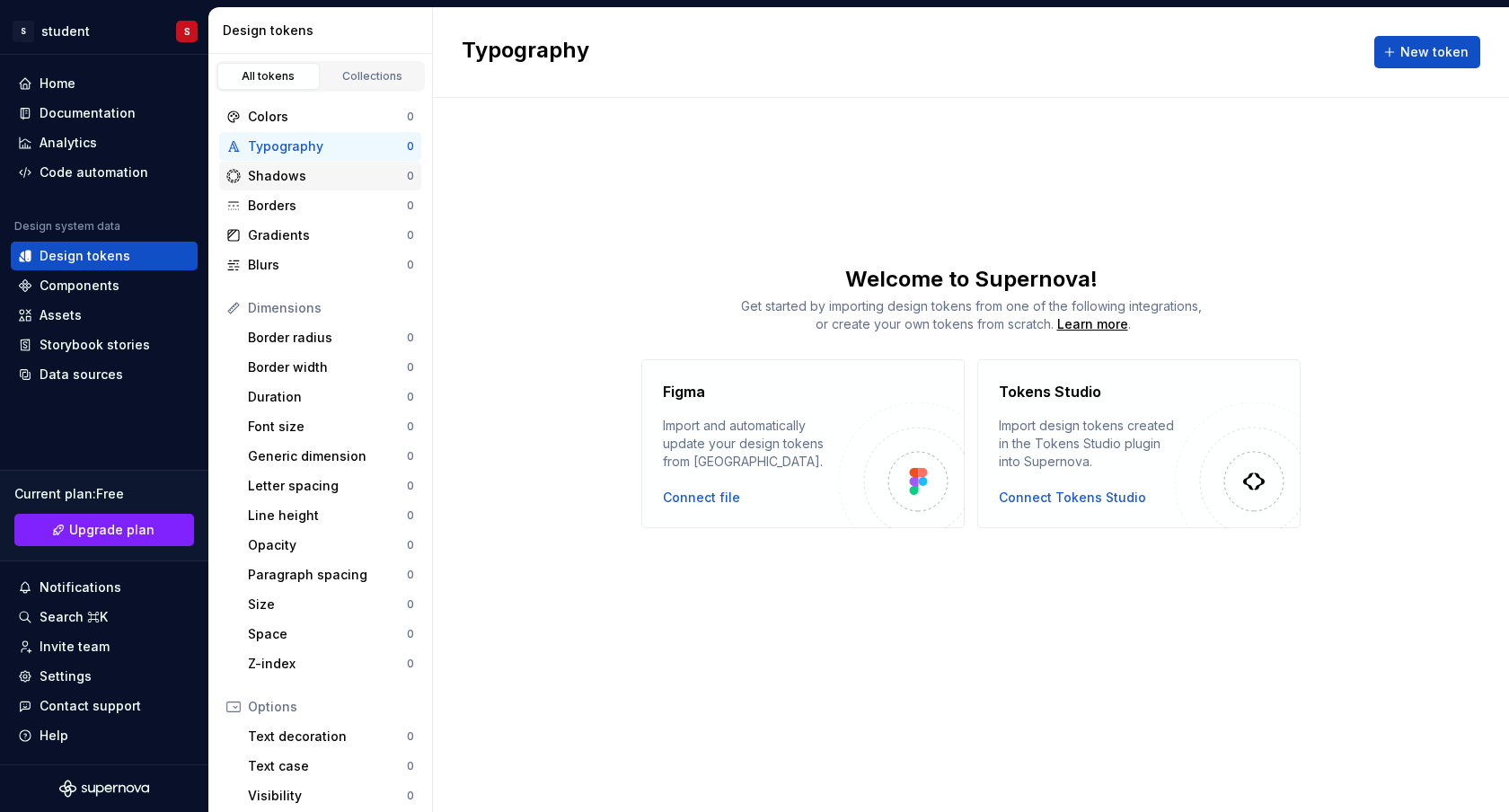 click on "Shadows" at bounding box center (327, 176) 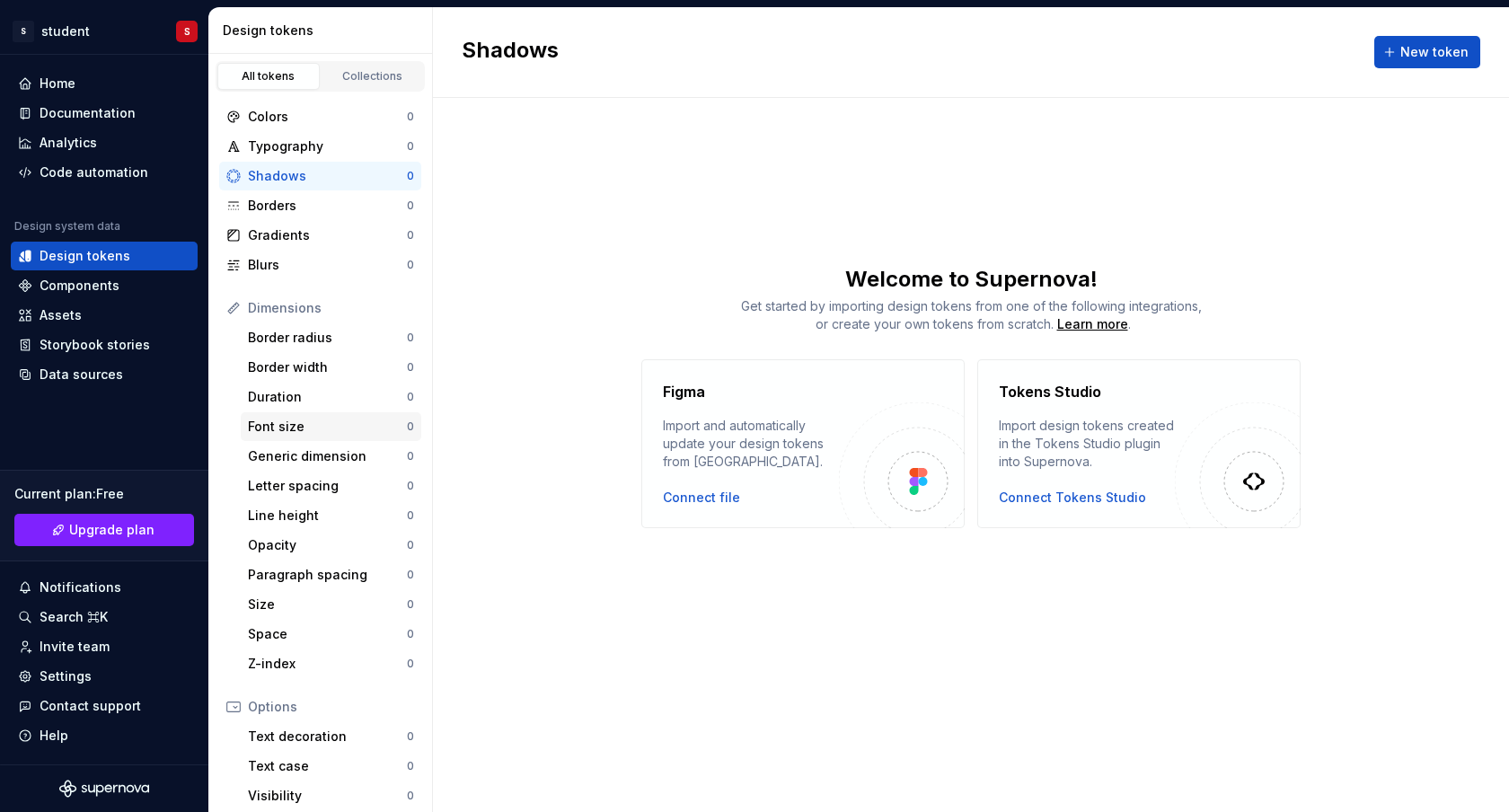 click on "Font size" at bounding box center [327, 427] 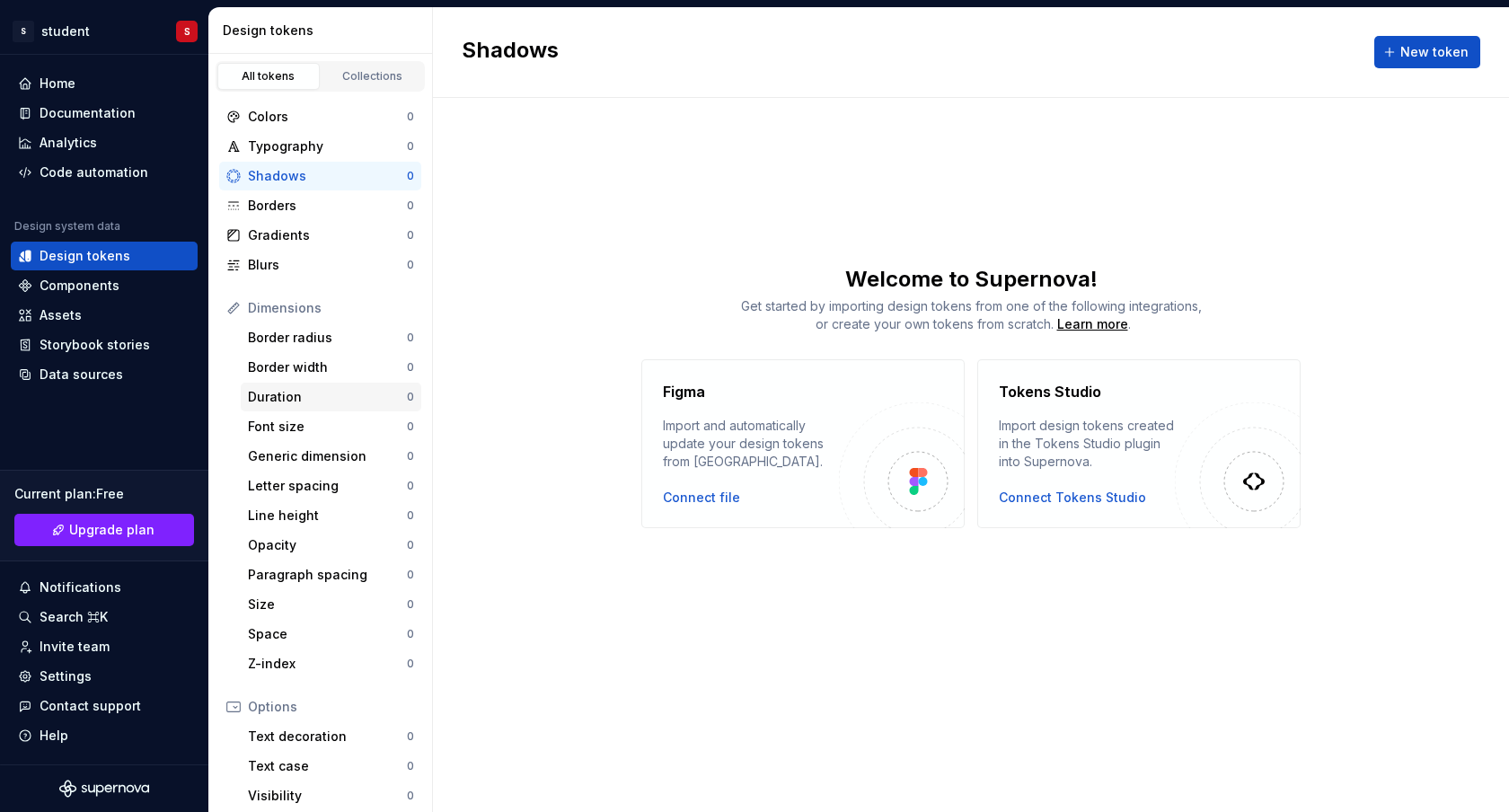 click on "Duration" at bounding box center (327, 397) 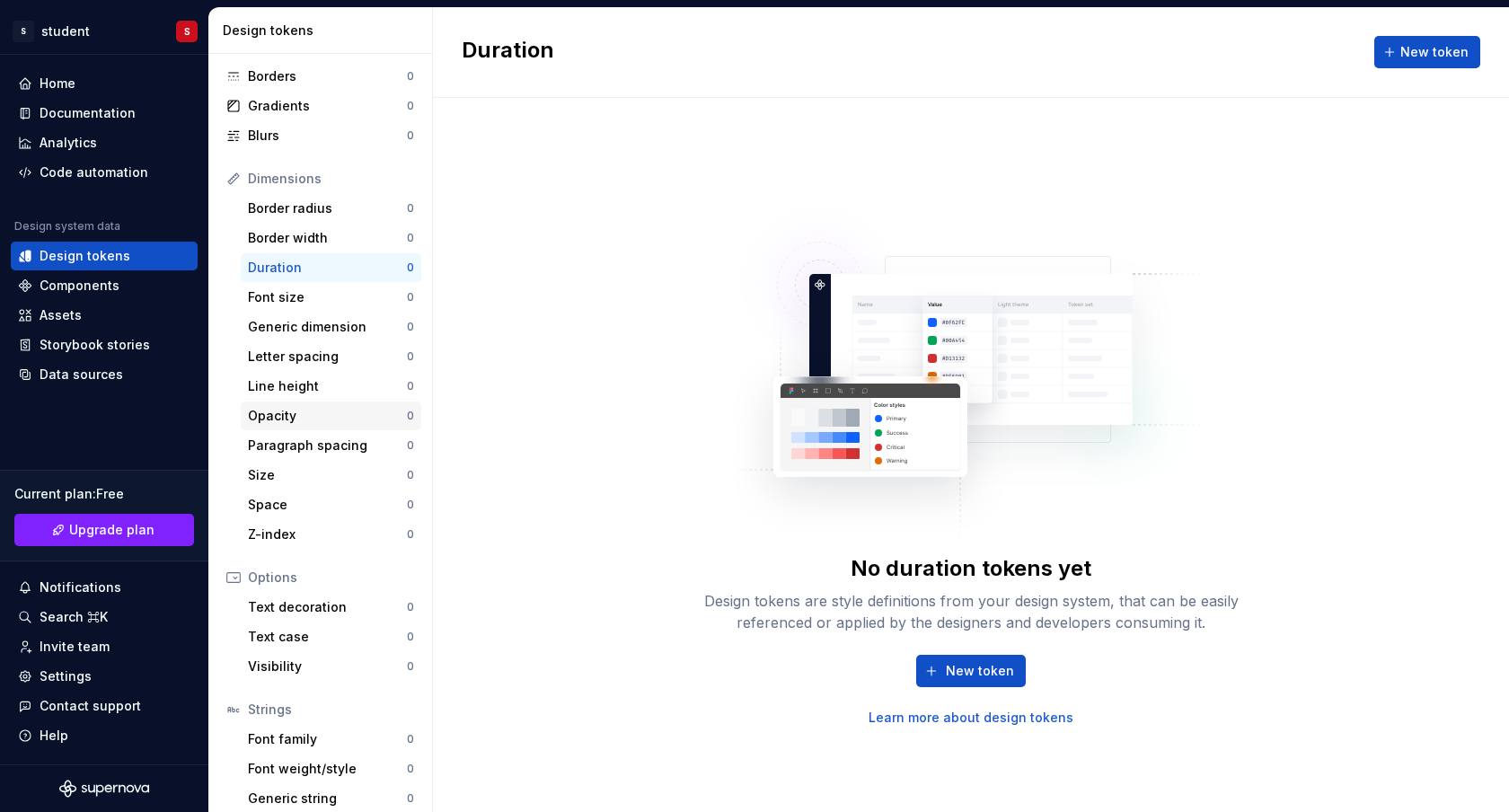scroll, scrollTop: 171, scrollLeft: 0, axis: vertical 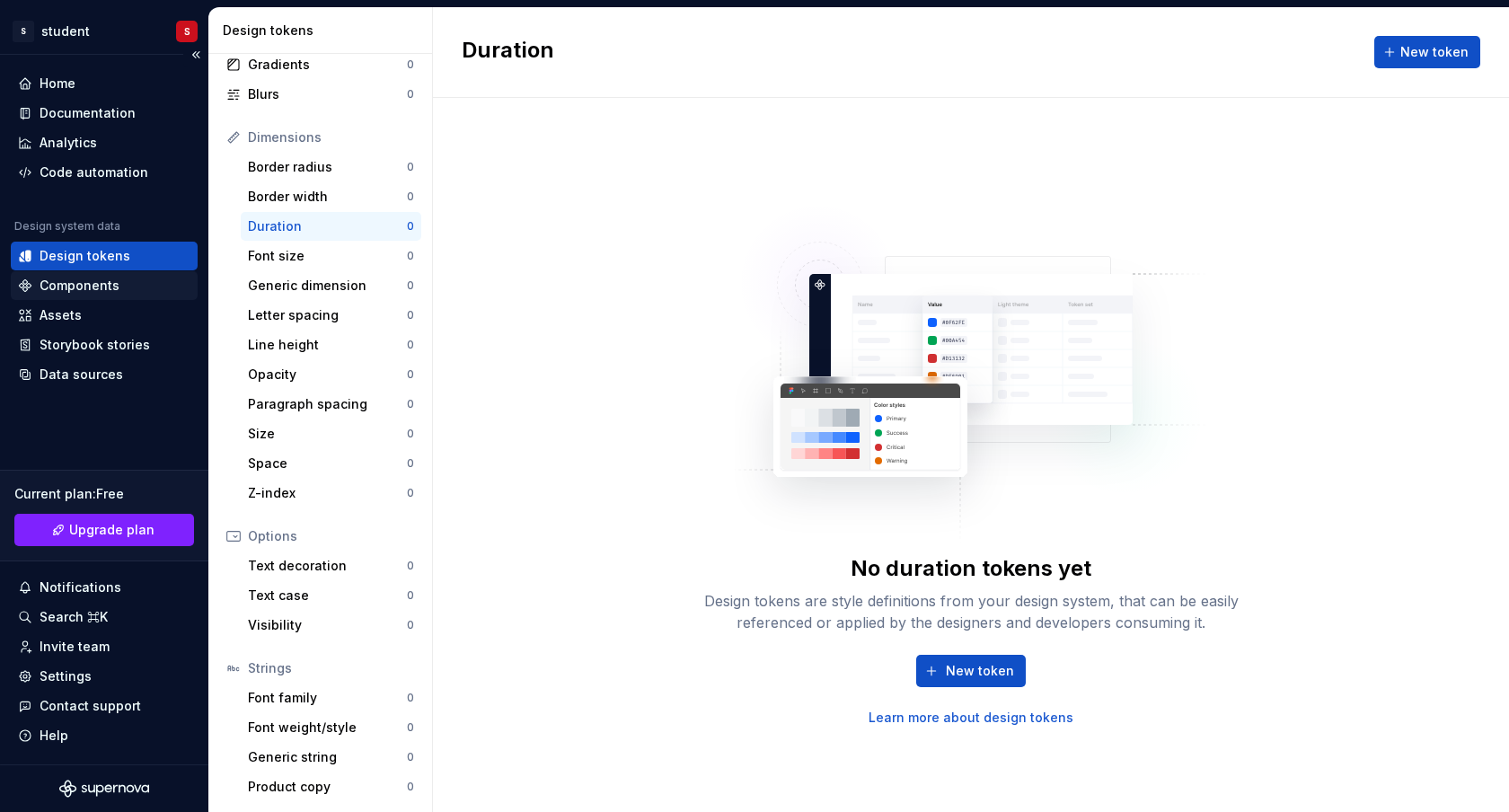 click on "Components" at bounding box center [79, 286] 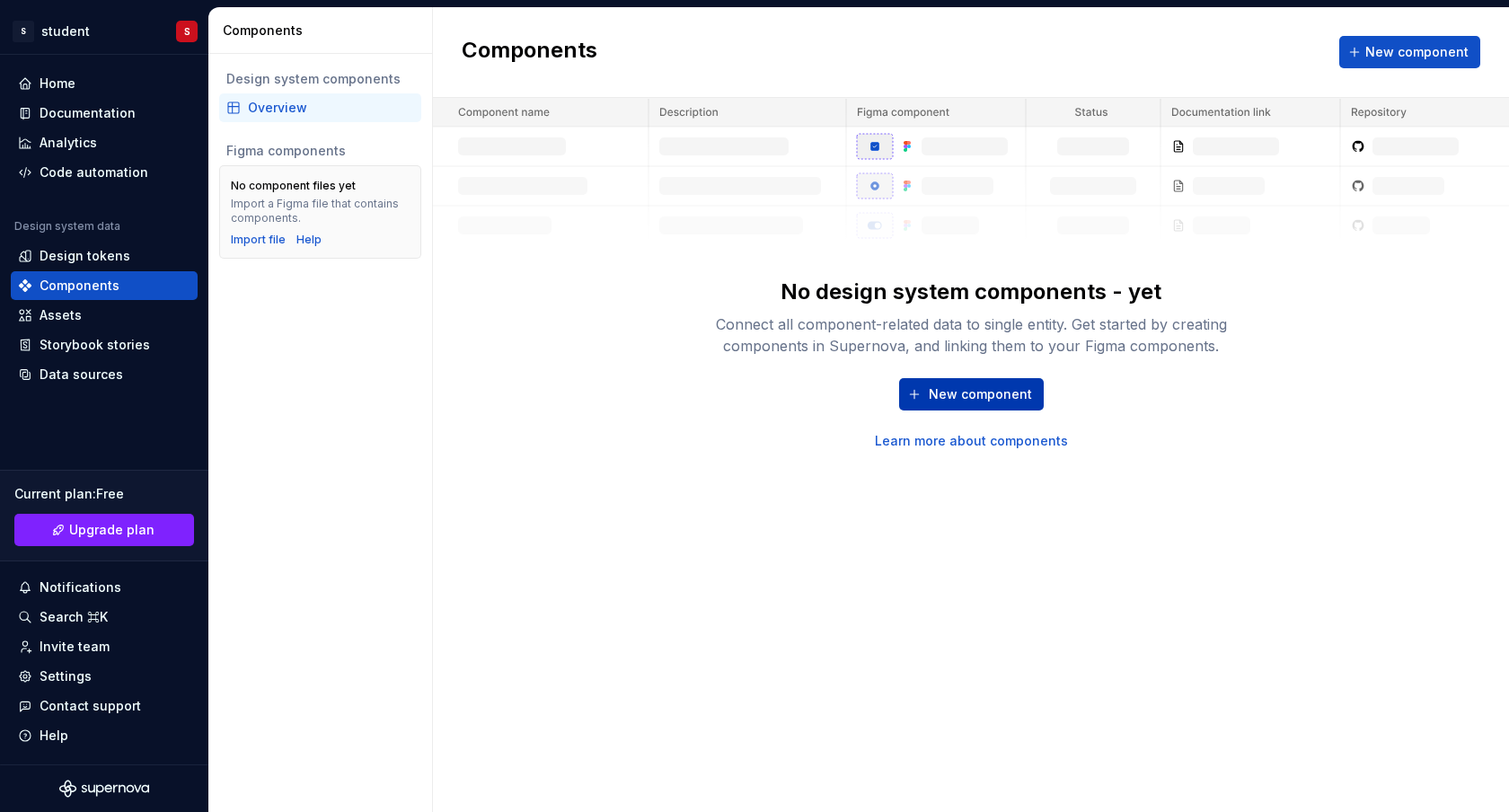 click on "New component" at bounding box center [971, 394] 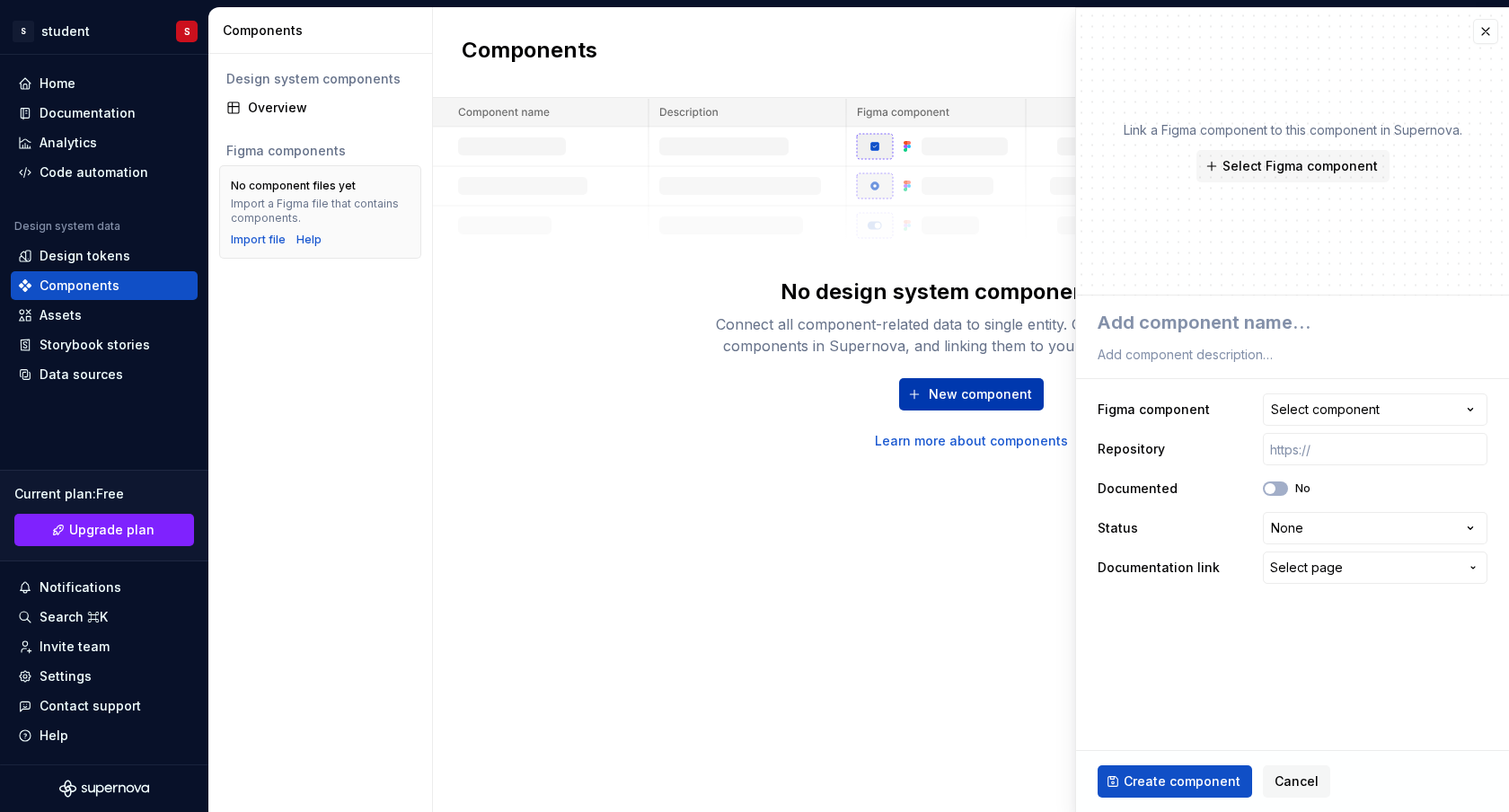 type on "*" 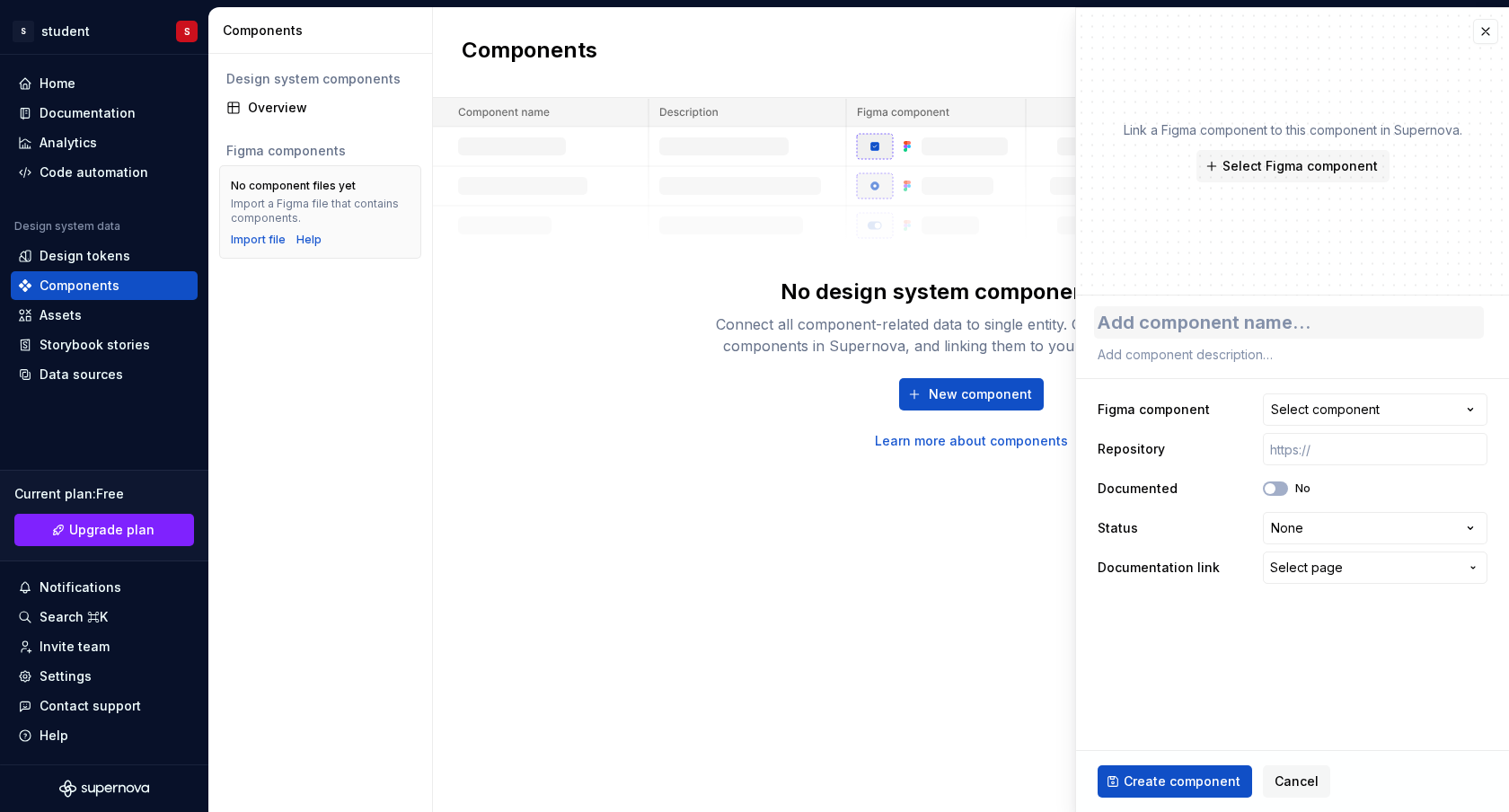 type on "u" 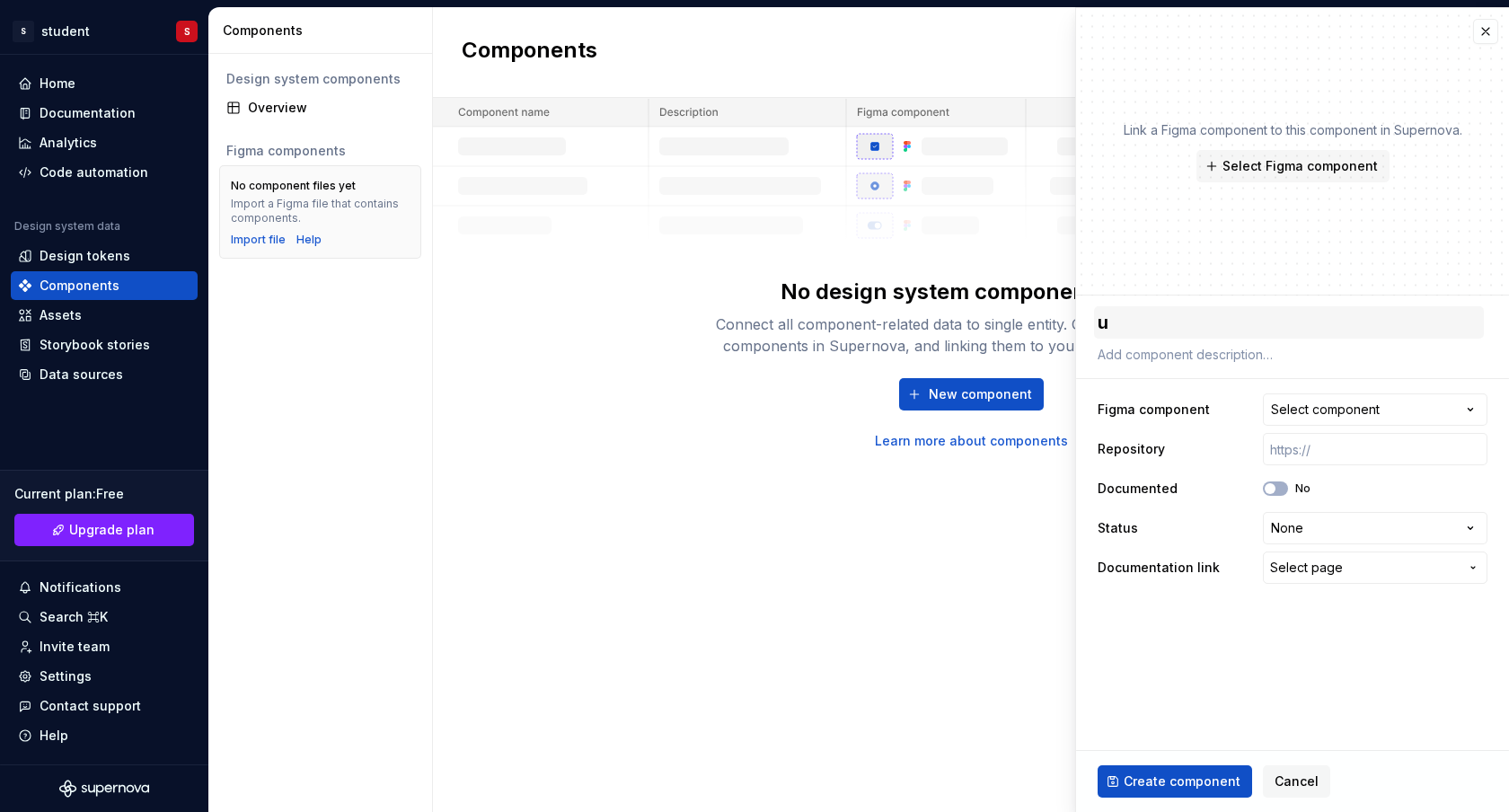 type on "*" 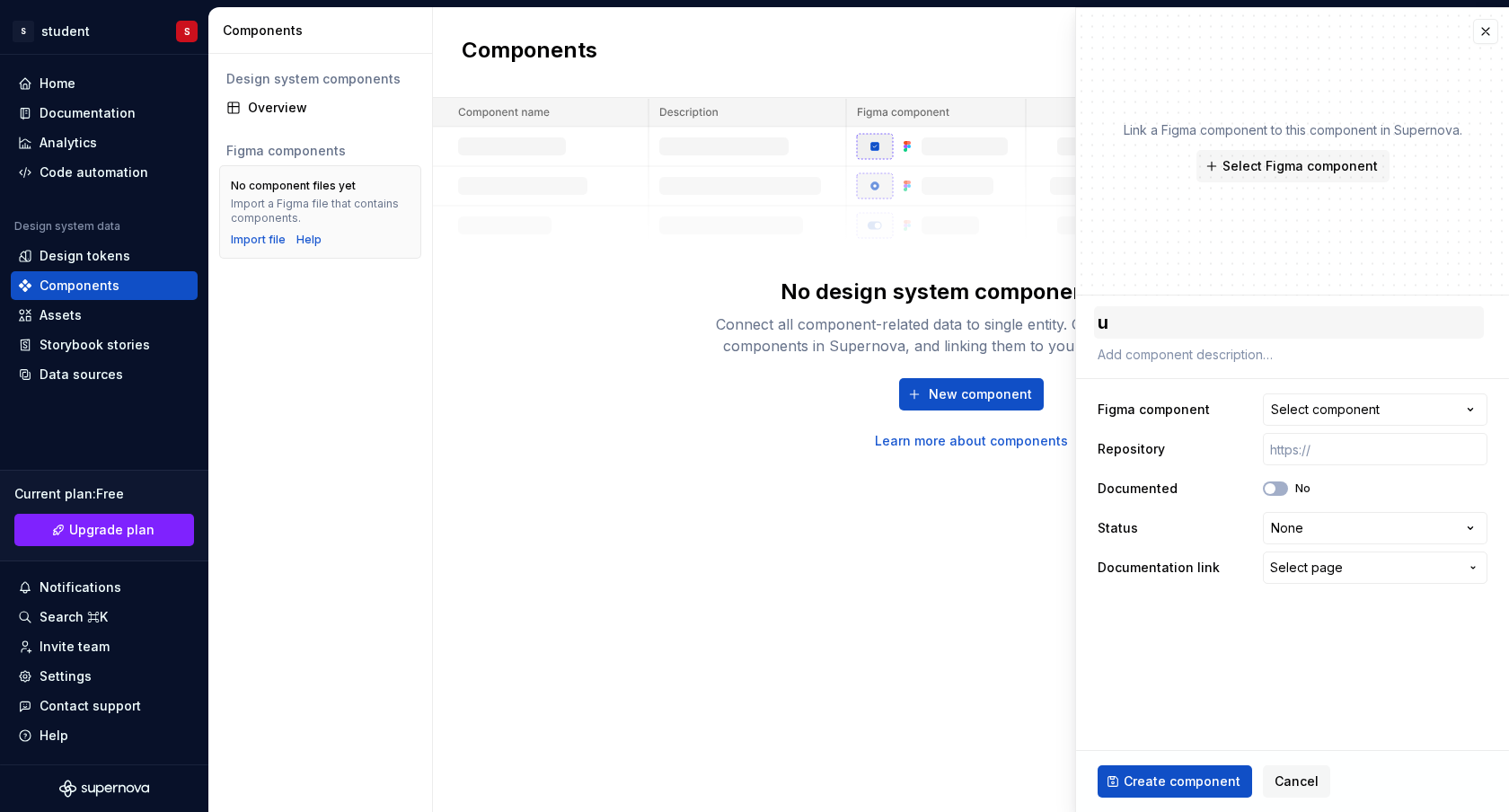 type on "uh" 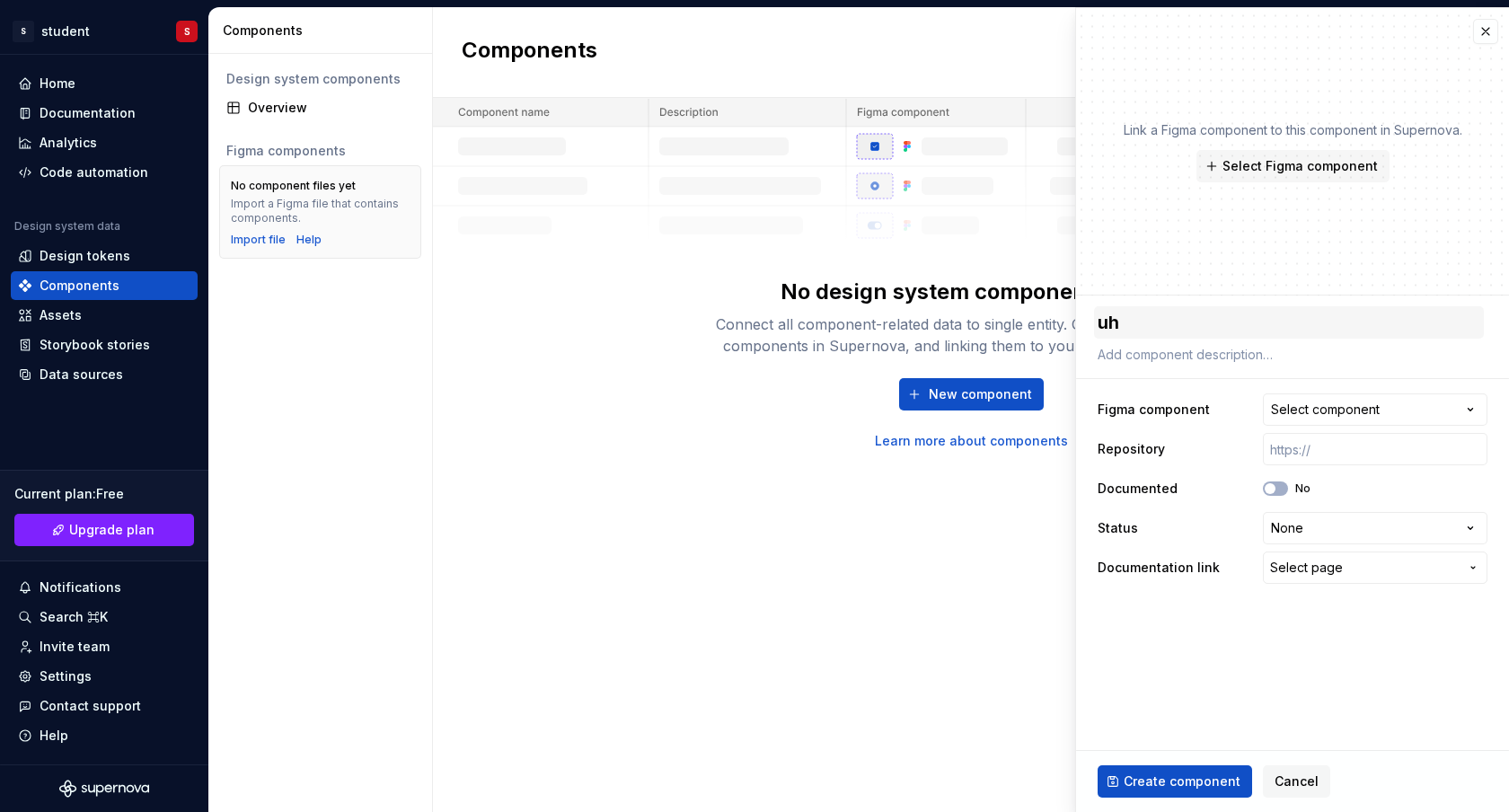 type on "*" 